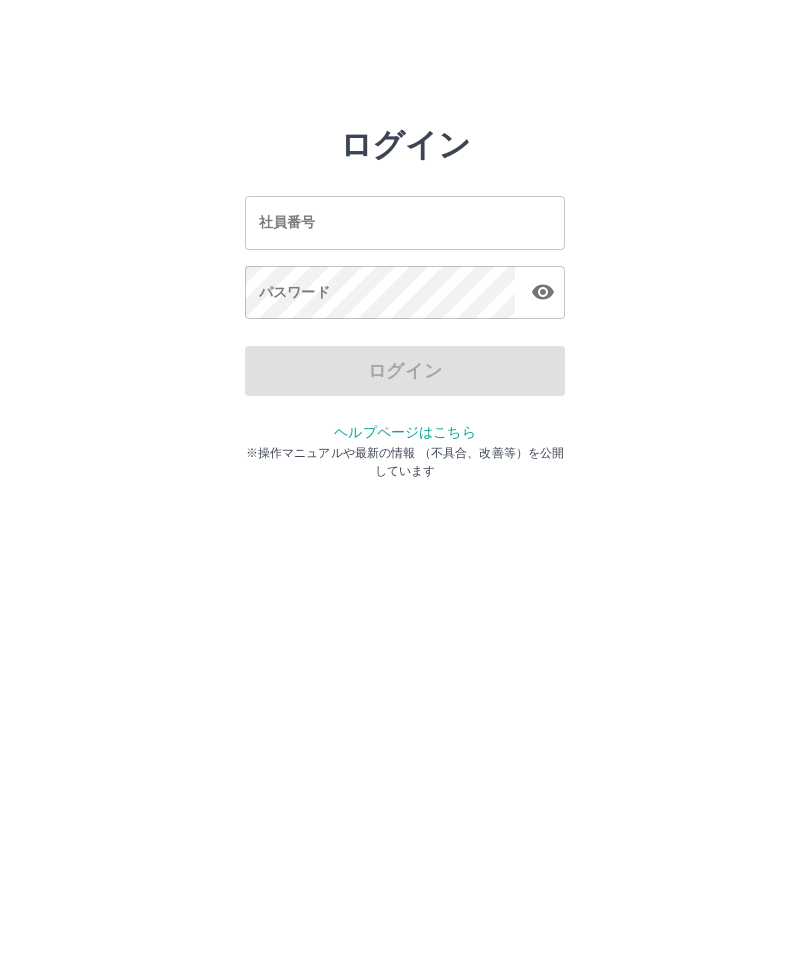 scroll, scrollTop: 0, scrollLeft: 0, axis: both 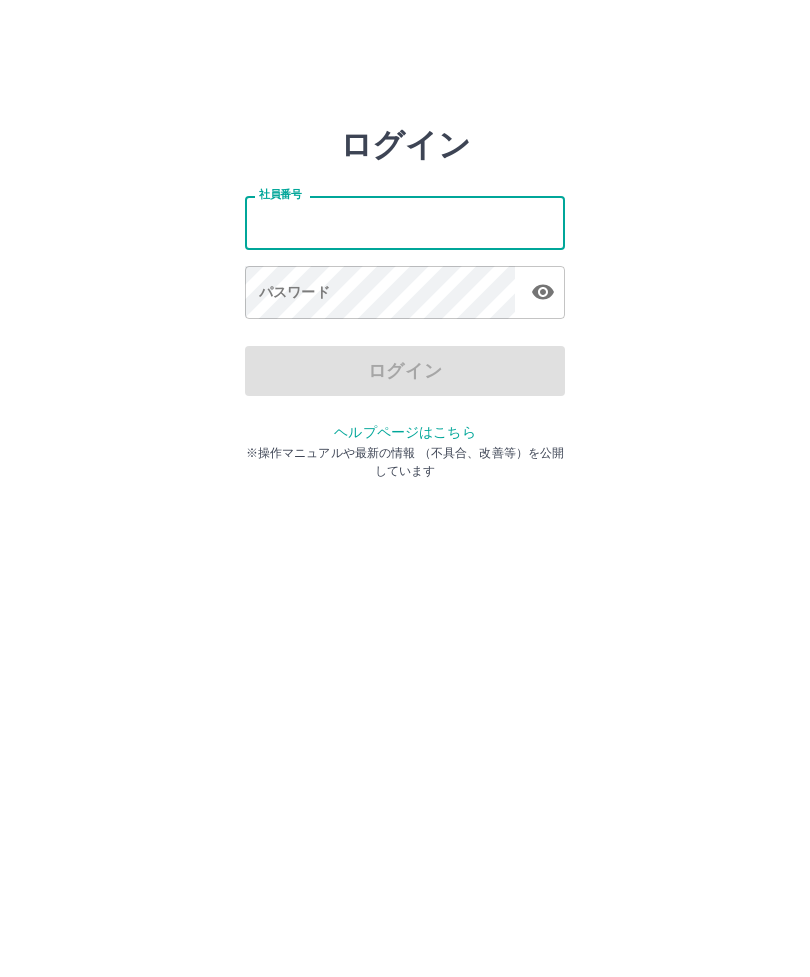 click on "社員番号" at bounding box center [405, 222] 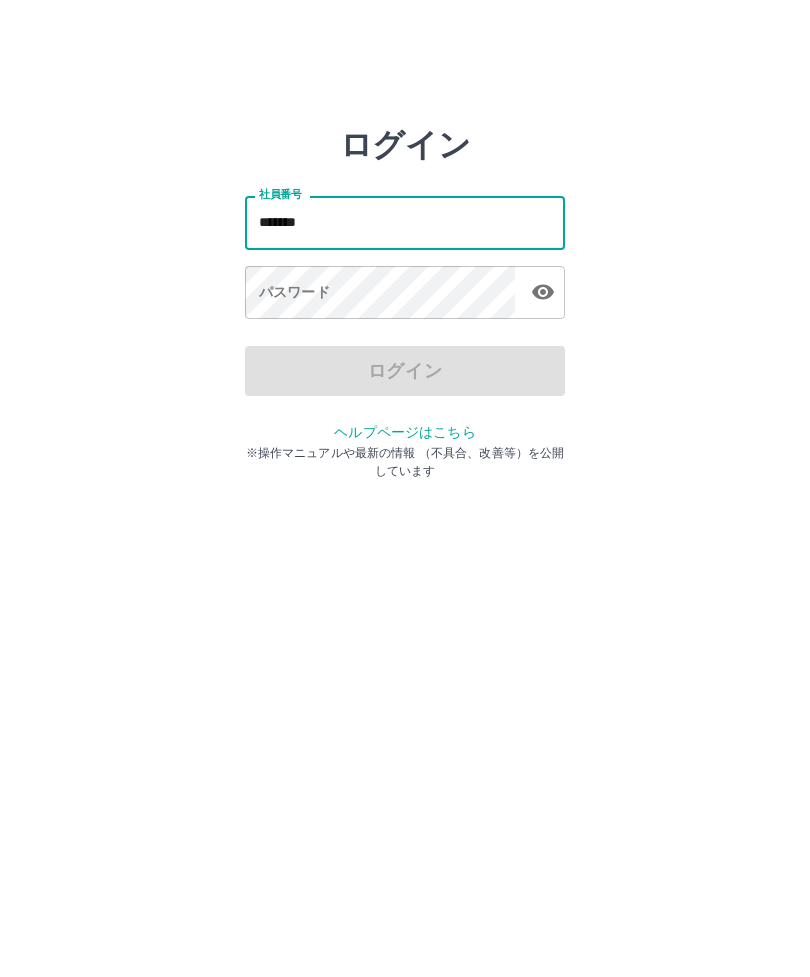 type on "*******" 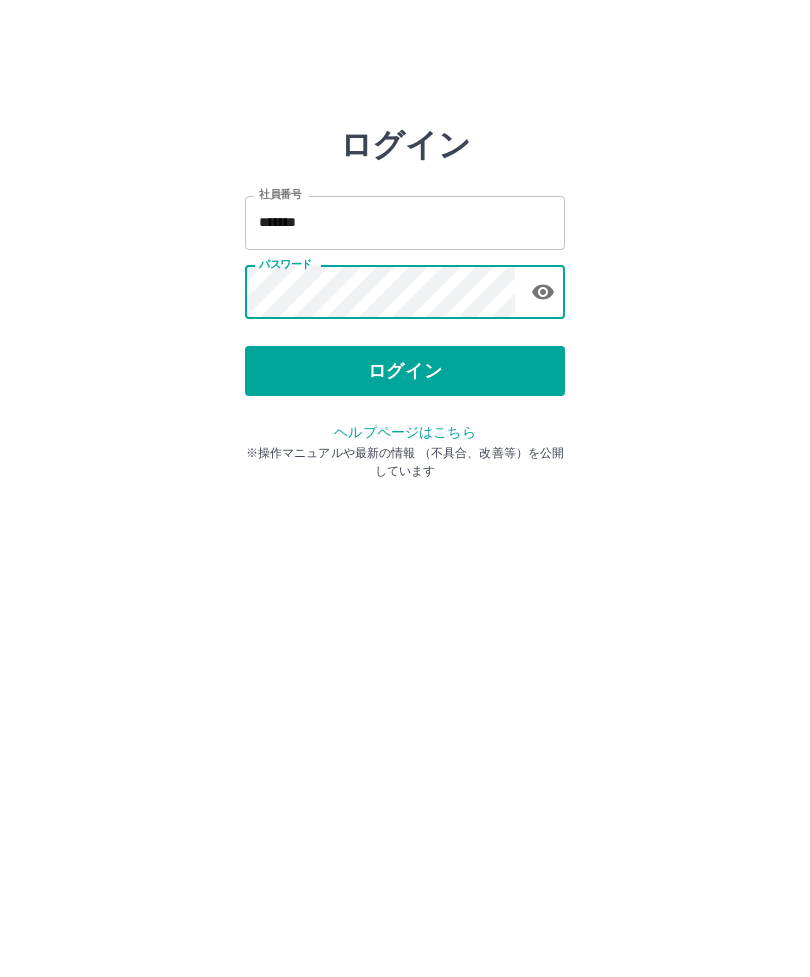 click on "ログイン" at bounding box center (405, 371) 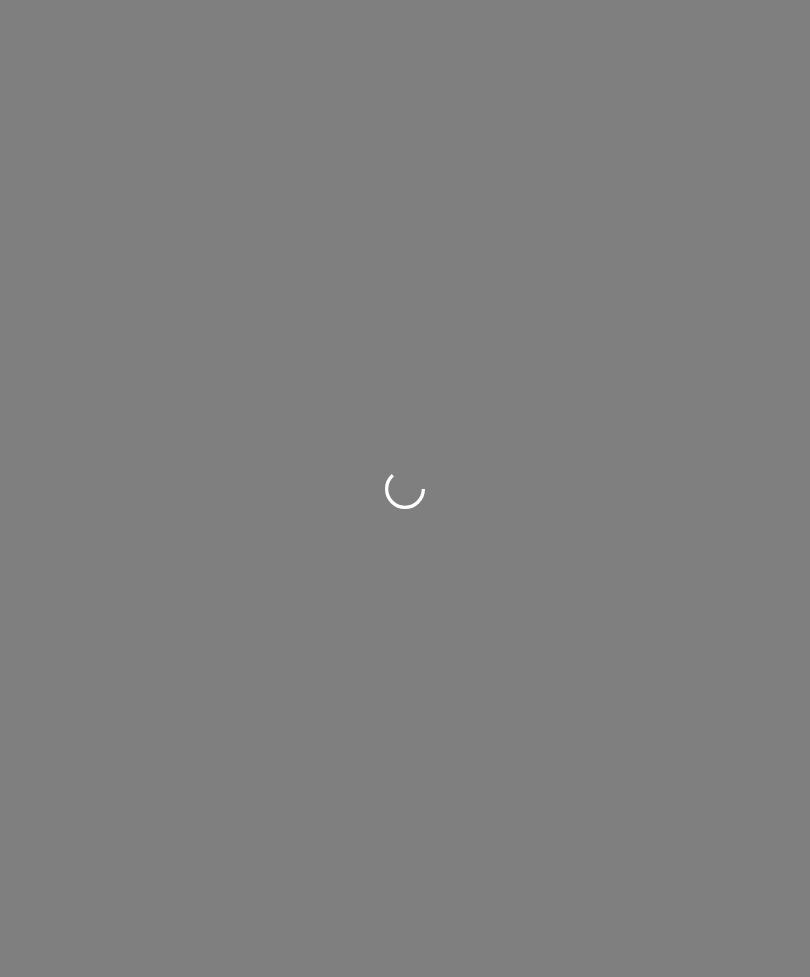 scroll, scrollTop: 0, scrollLeft: 0, axis: both 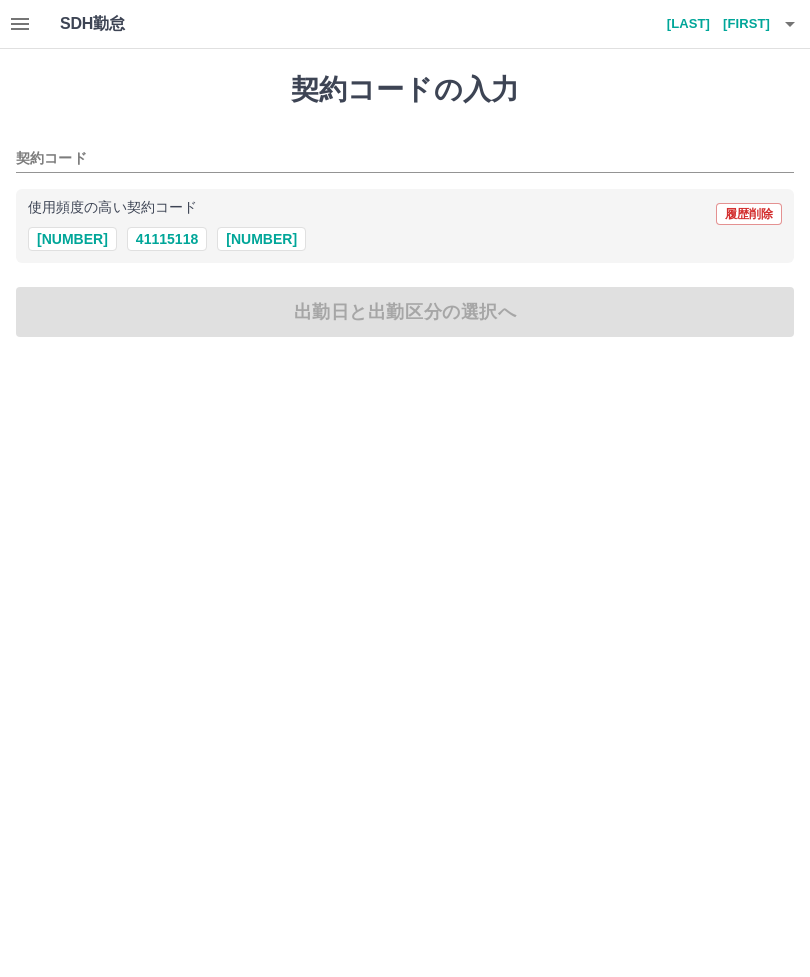click on "[PHONE]" at bounding box center [72, 239] 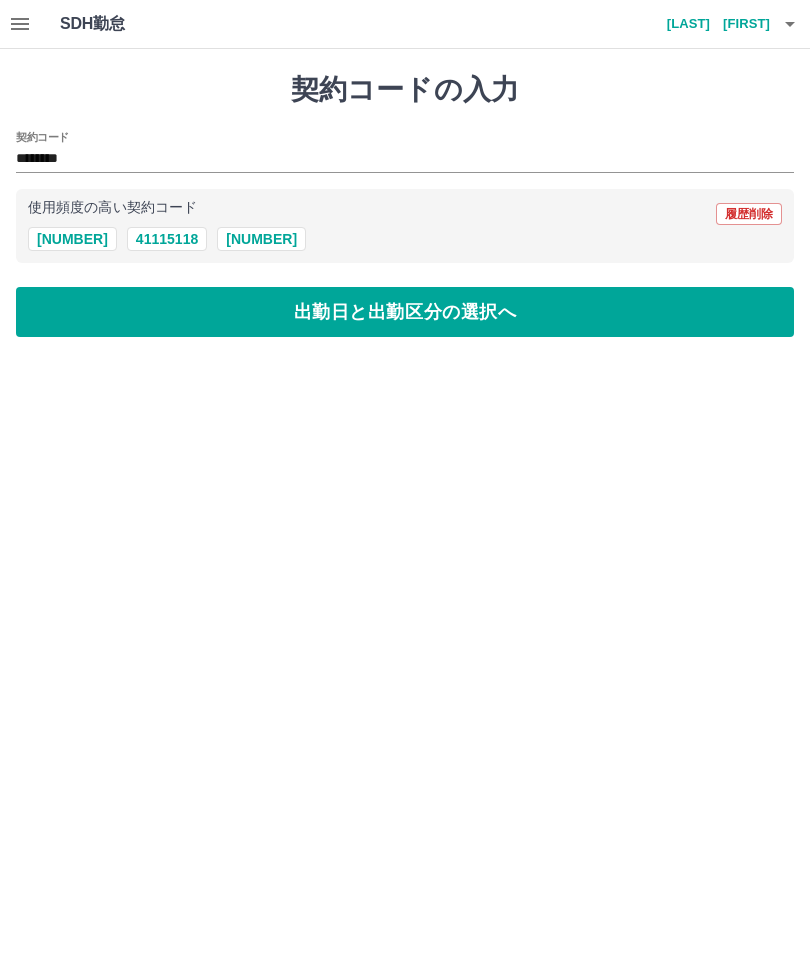 click on "出勤日と出勤区分の選択へ" at bounding box center (405, 312) 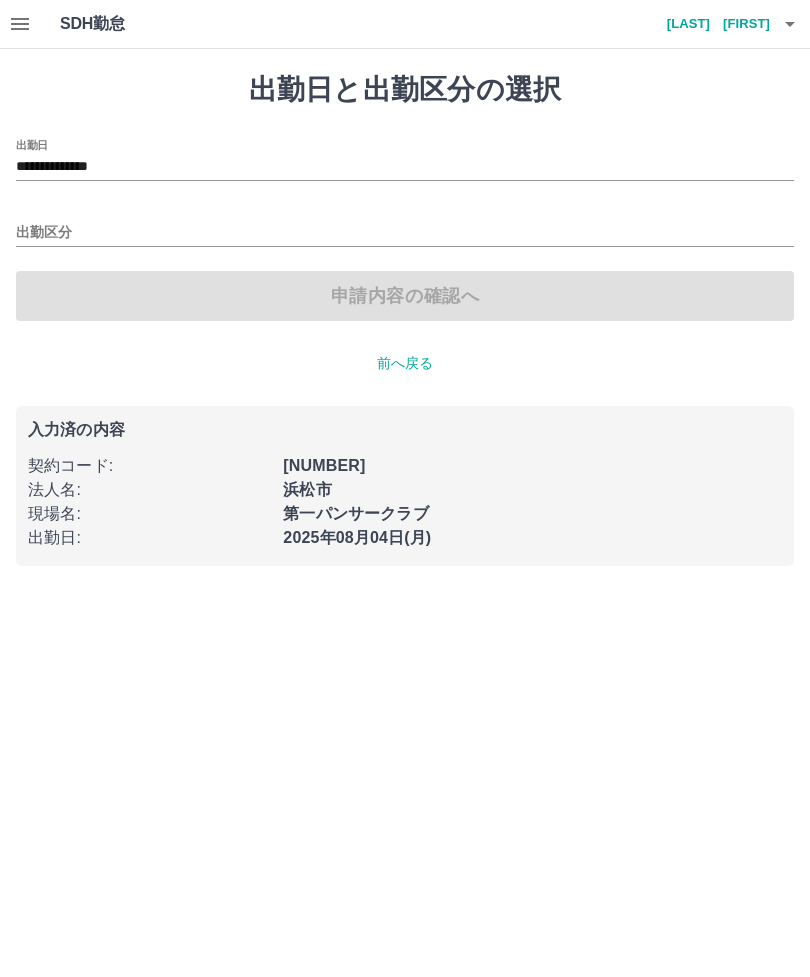 click on "出勤区分" at bounding box center (405, 233) 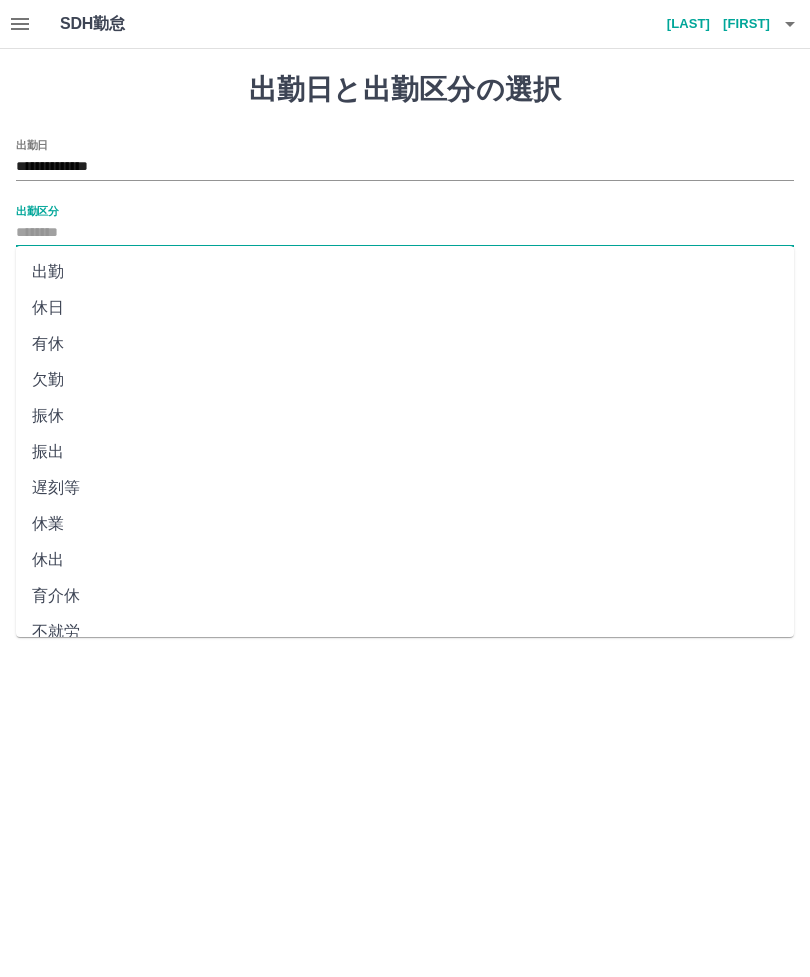 click on "出勤" at bounding box center [405, 272] 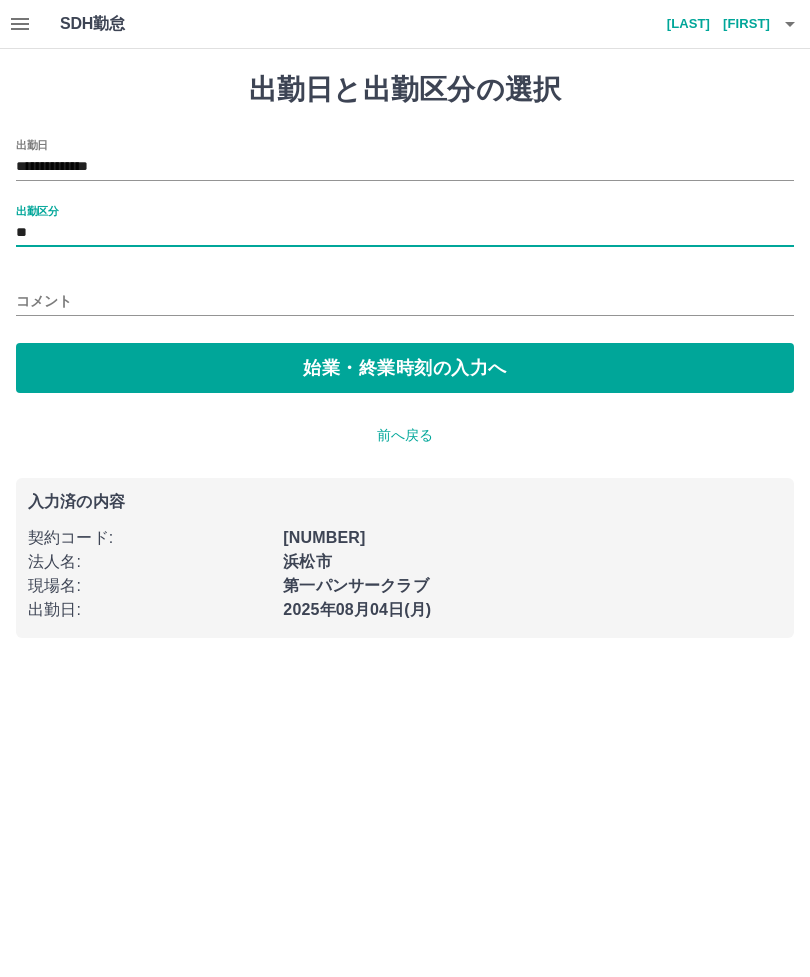 click on "**" at bounding box center (405, 233) 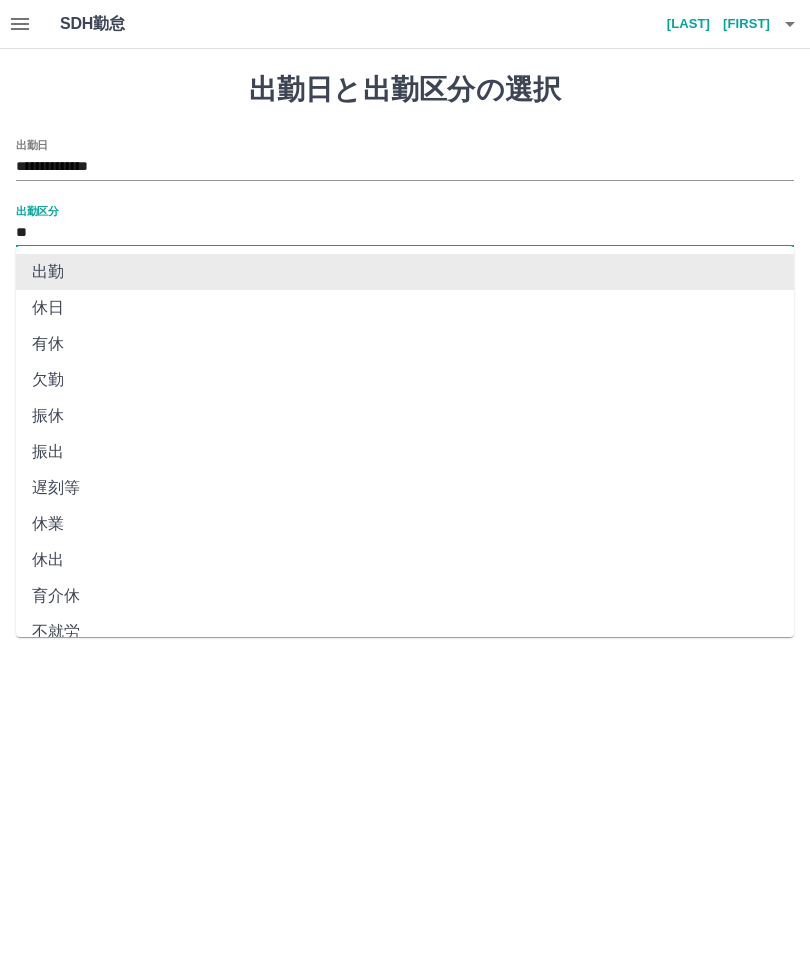 click on "出勤" at bounding box center [405, 272] 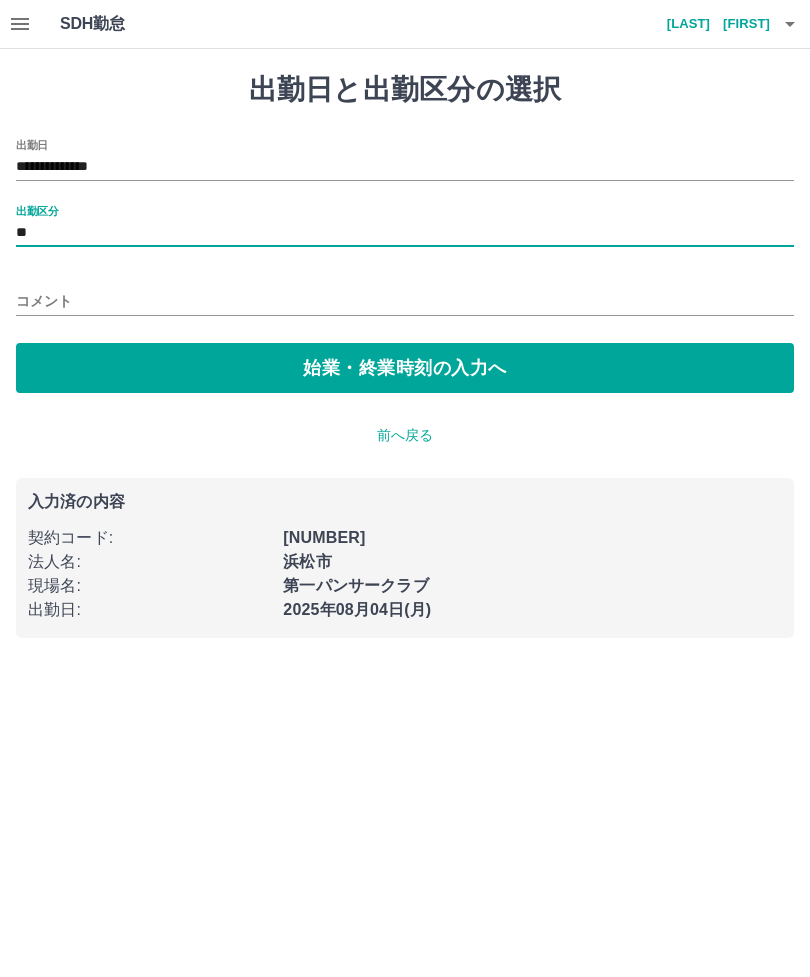 click on "始業・終業時刻の入力へ" at bounding box center (405, 368) 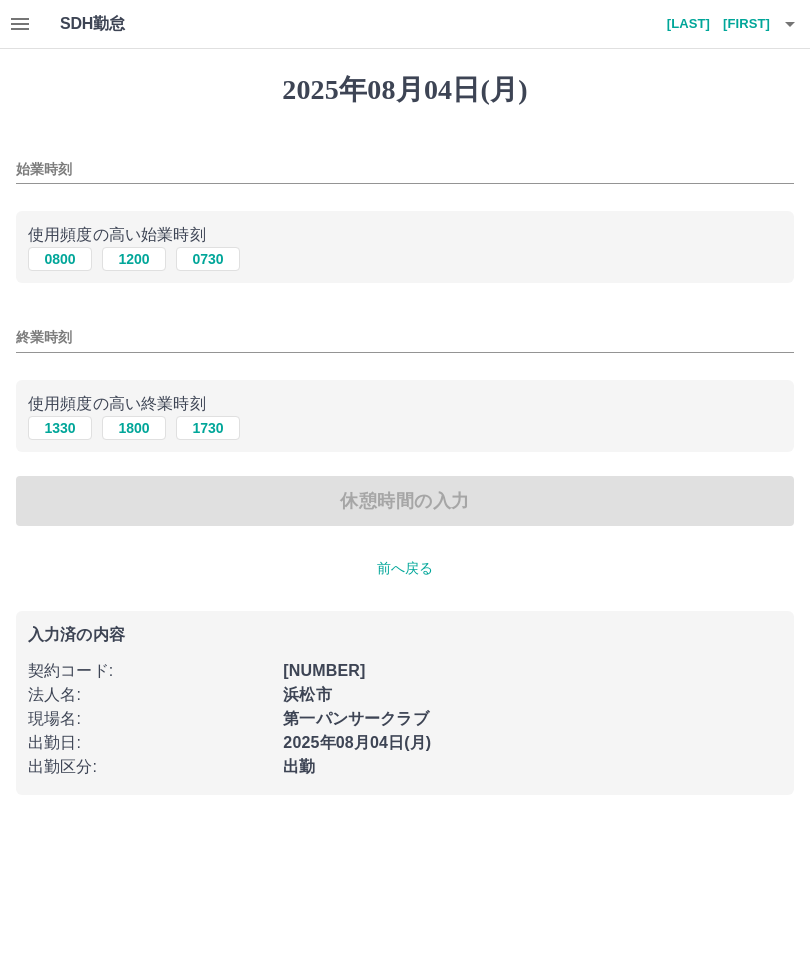 click on "1200" at bounding box center [134, 259] 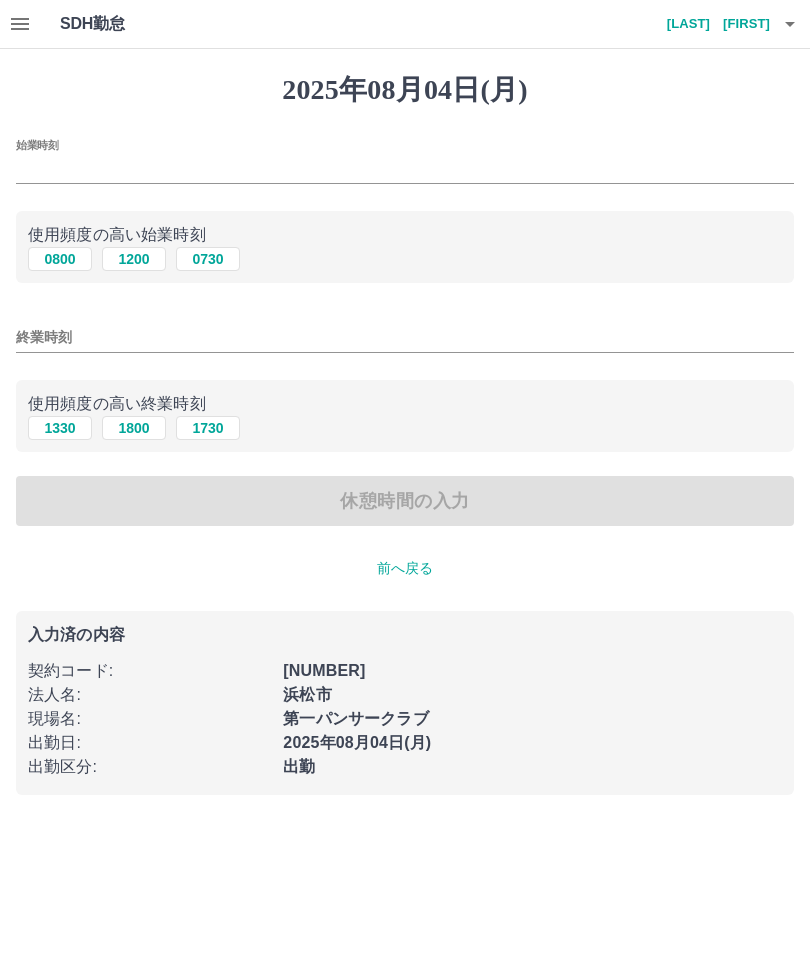 type on "****" 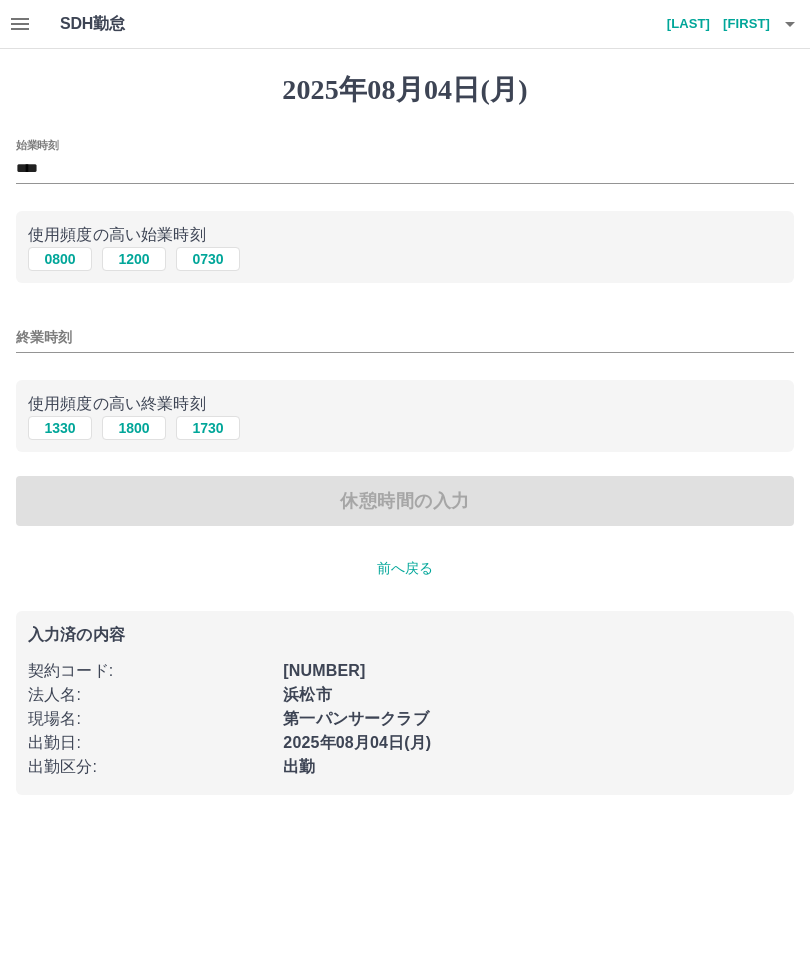 click on "1800" at bounding box center [134, 428] 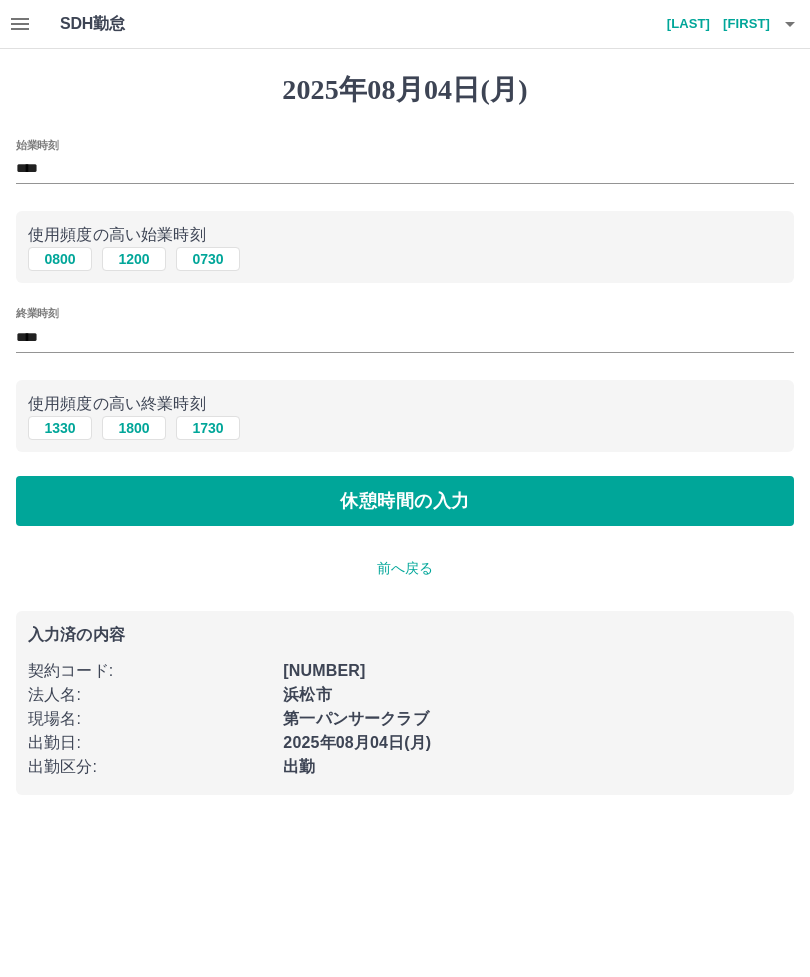 click on "休憩時間の入力" at bounding box center [405, 501] 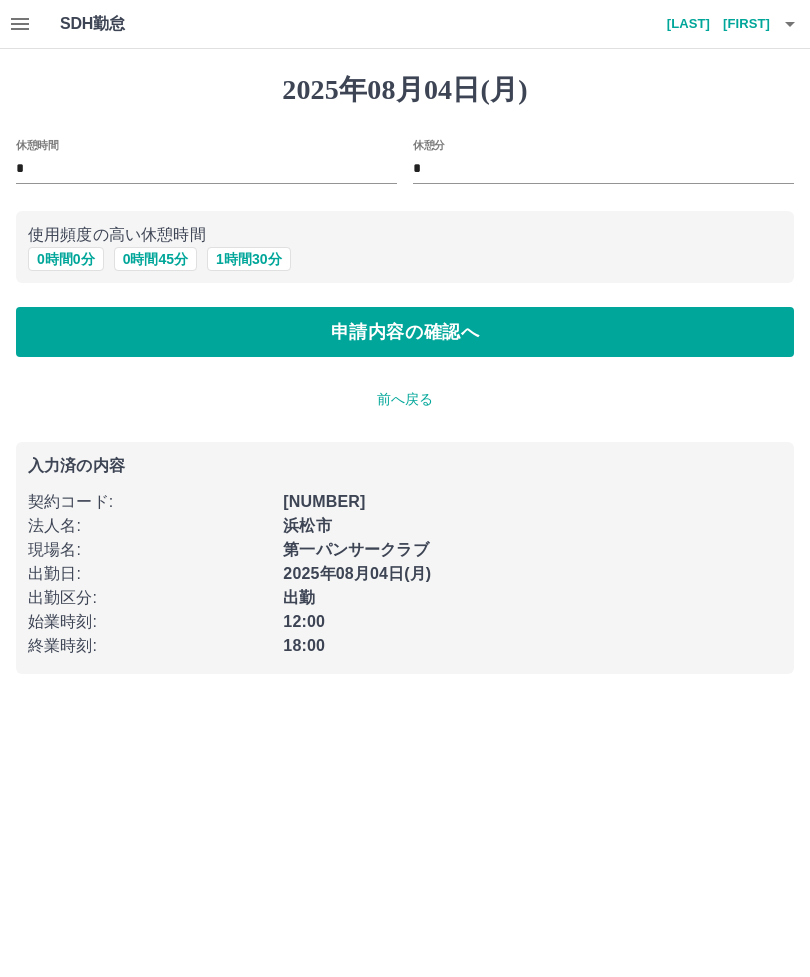 click on "申請内容の確認へ" at bounding box center [405, 332] 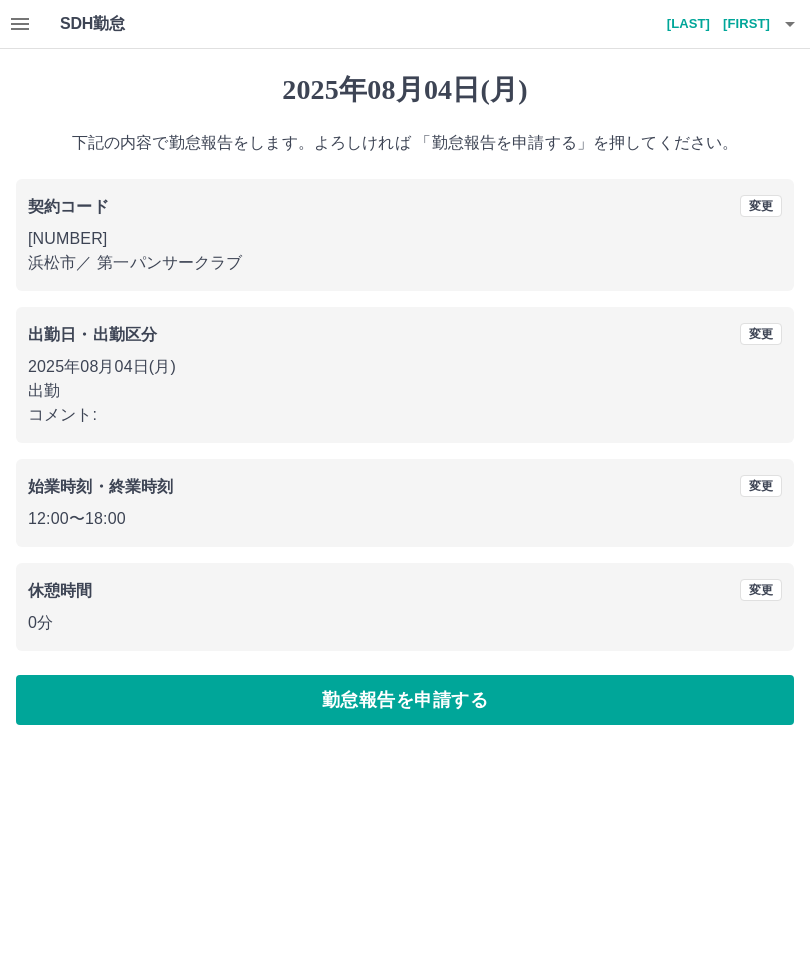 click on "勤怠報告を申請する" at bounding box center [405, 700] 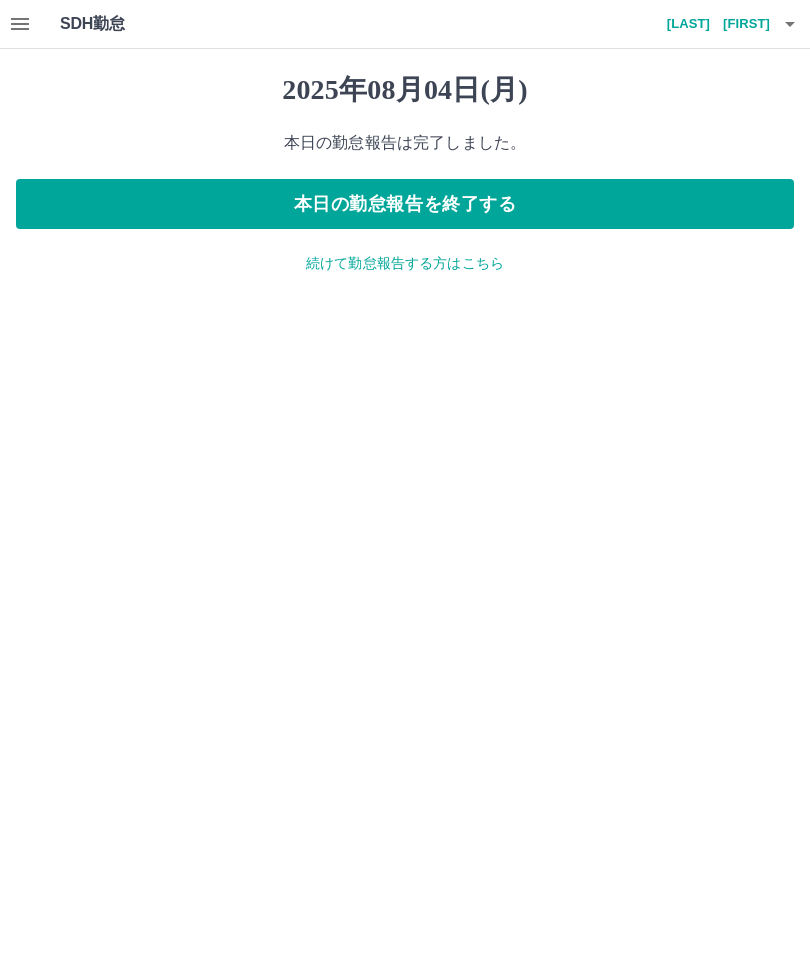 click on "本日の勤怠報告を終了する" at bounding box center [405, 204] 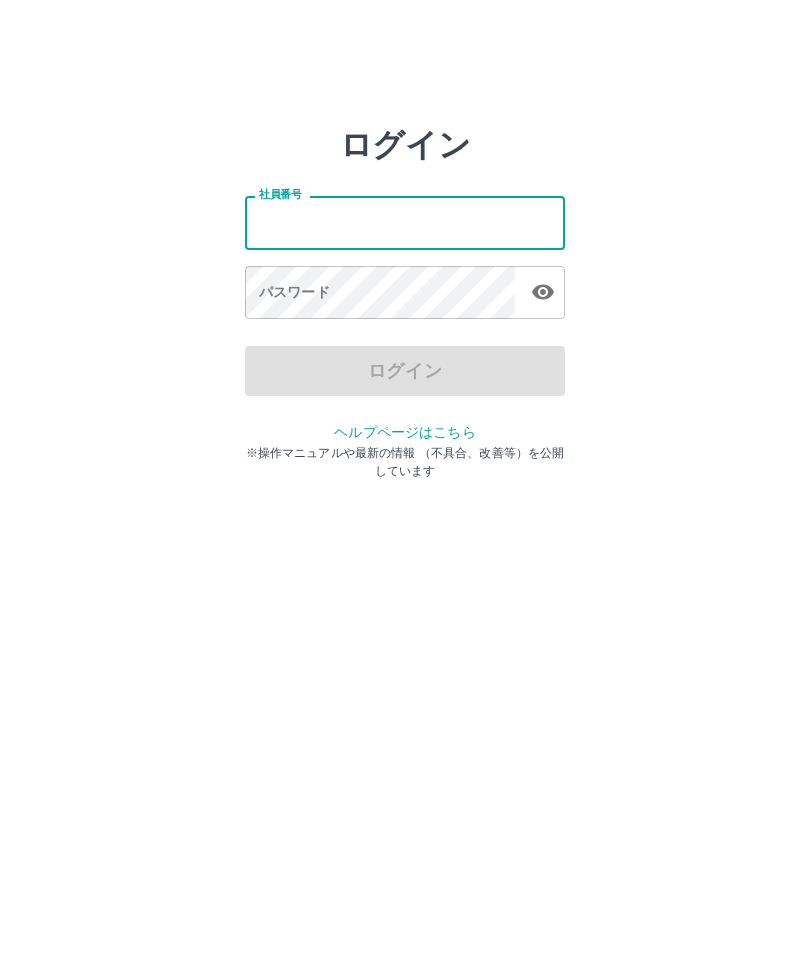 scroll, scrollTop: 0, scrollLeft: 0, axis: both 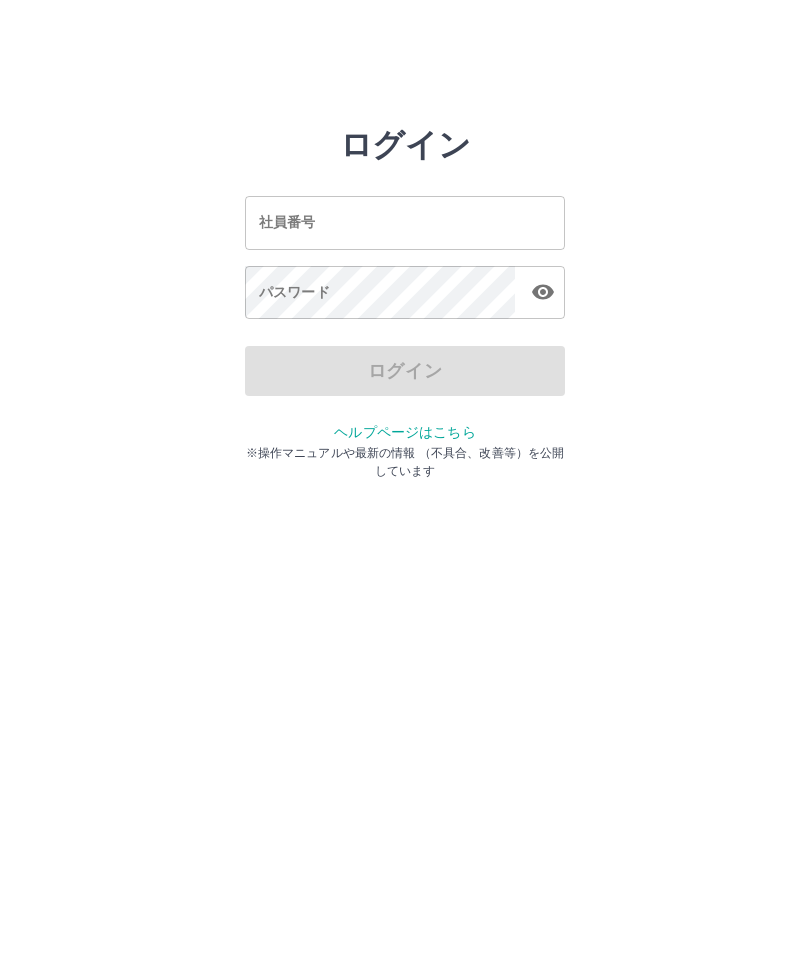 click on "ログイン 社員番号 社員番号 パスワード パスワード ログイン ヘルプページはこちら ※操作マニュアルや最新の情報 （不具合、改善等）を公開しています" at bounding box center (405, 223) 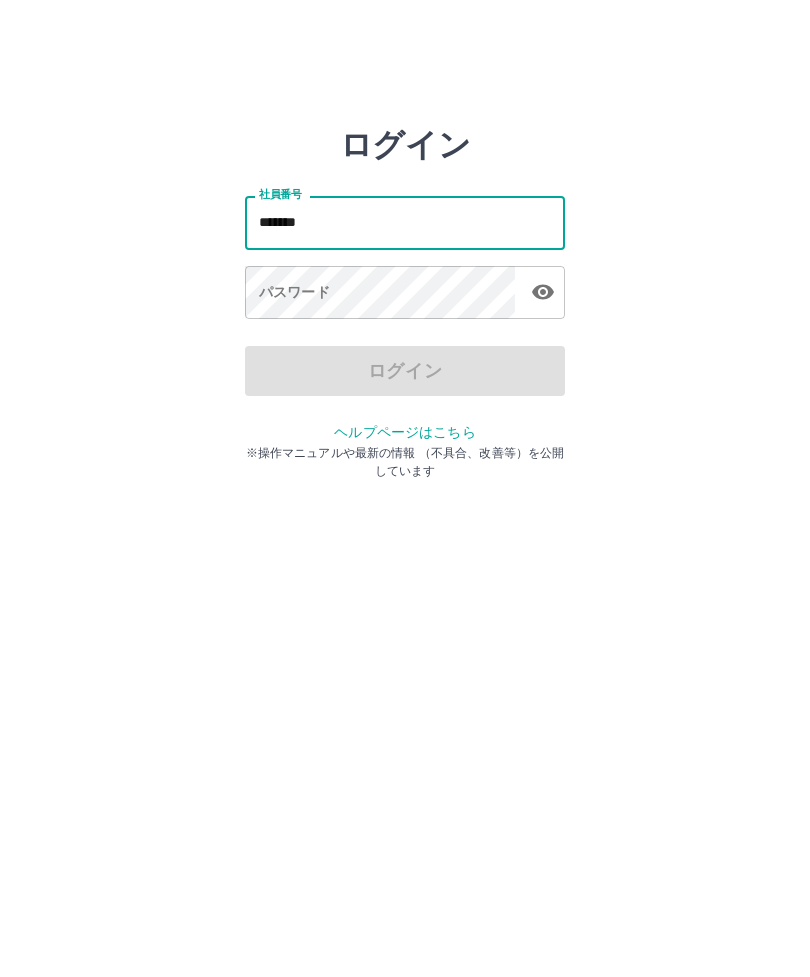 type on "*******" 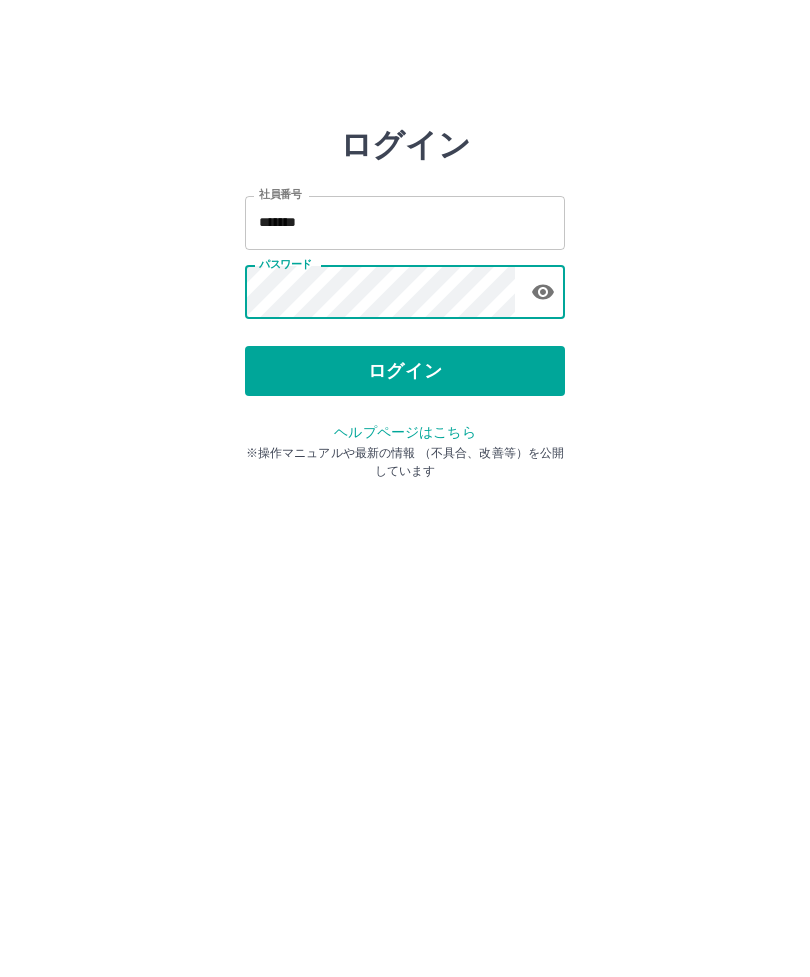 click on "ログイン 社員番号 ******* 社員番号 パスワード パスワード ログイン ヘルプページはこちら ※操作マニュアルや最新の情報 （不具合、改善等）を公開しています" at bounding box center [405, 286] 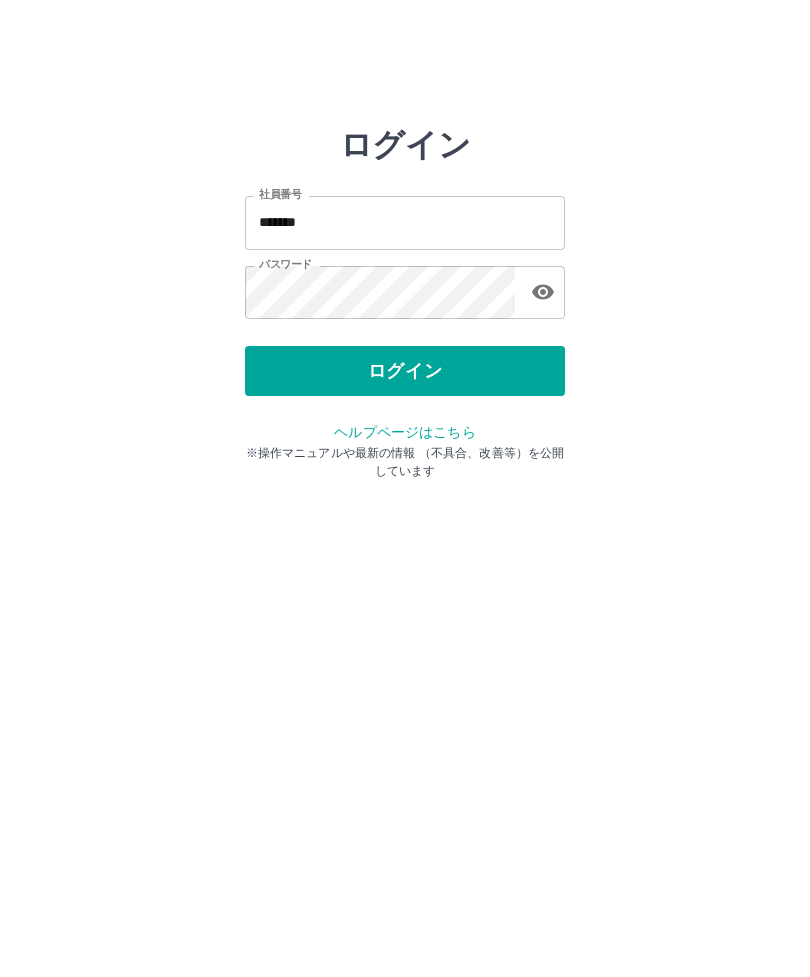 click on "ログイン" at bounding box center (405, 371) 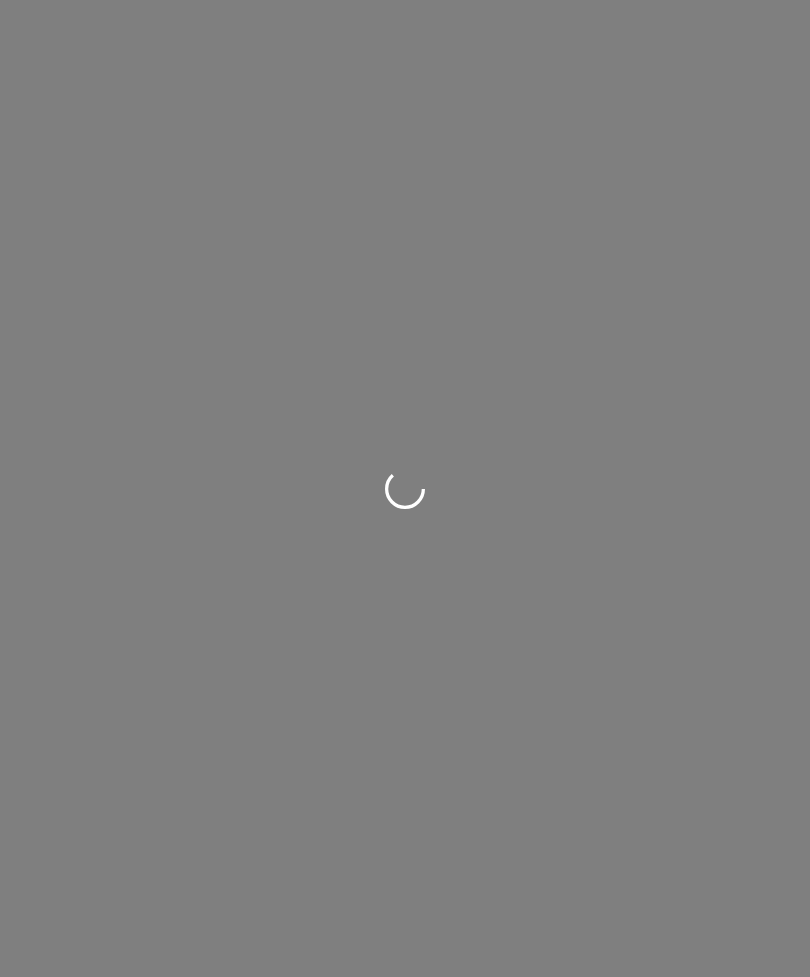 scroll, scrollTop: 0, scrollLeft: 0, axis: both 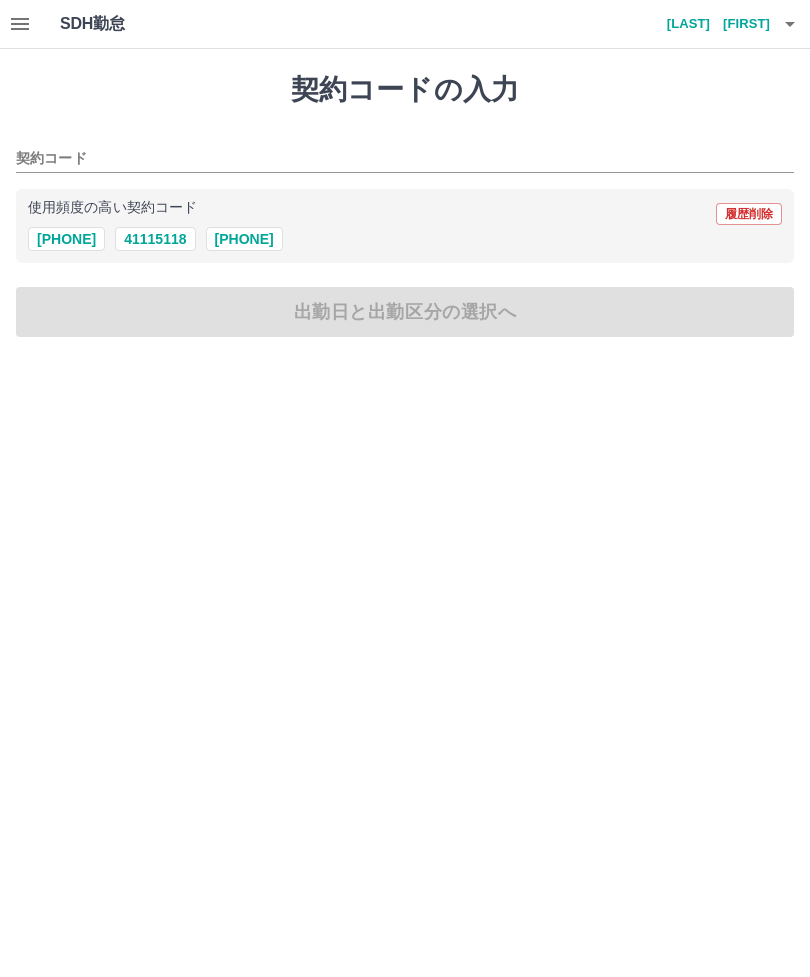 click on "[PHONE]" at bounding box center (66, 239) 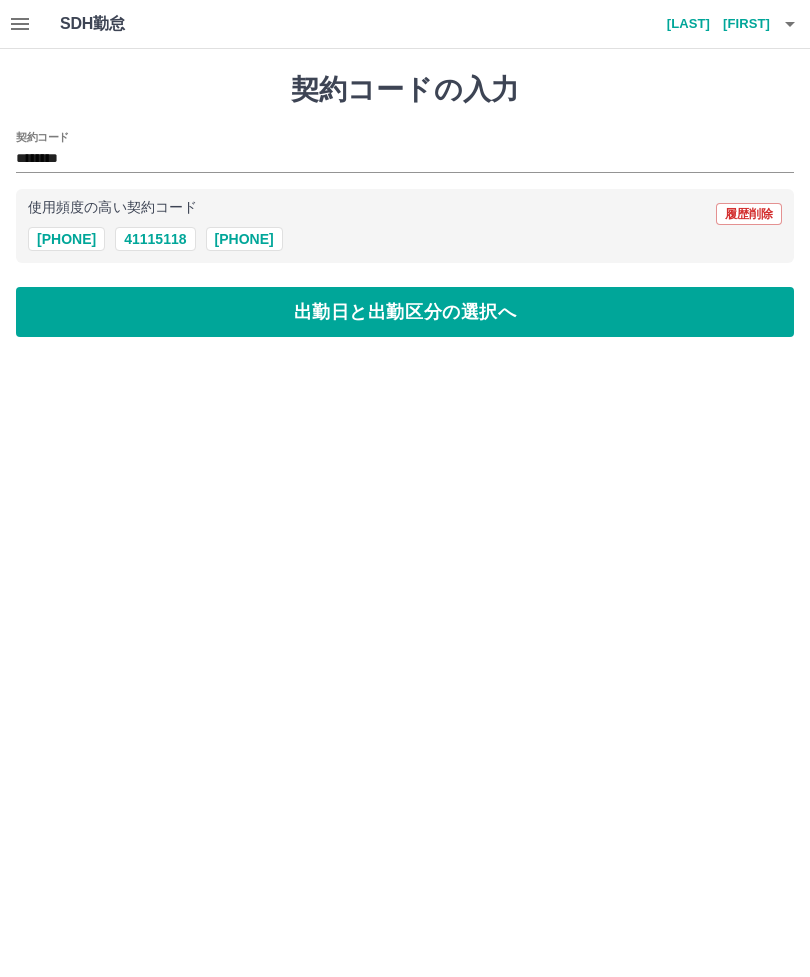click on "出勤日と出勤区分の選択へ" at bounding box center [405, 312] 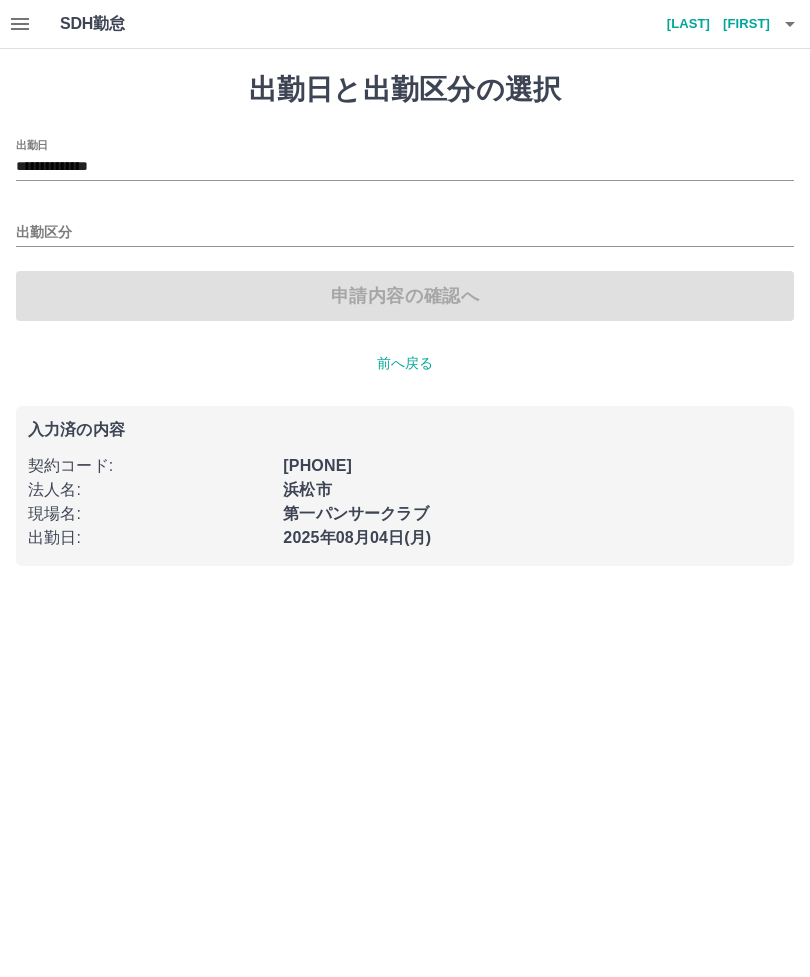 click on "申請内容の確認へ" at bounding box center (405, 296) 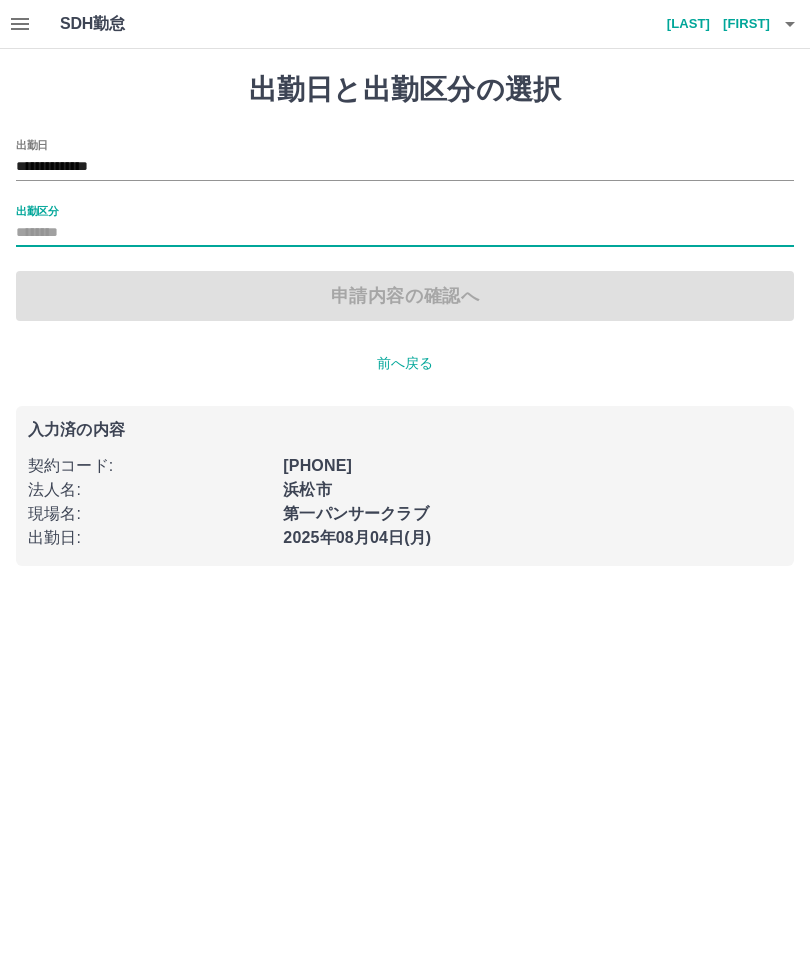 click on "出勤区分" at bounding box center (405, 233) 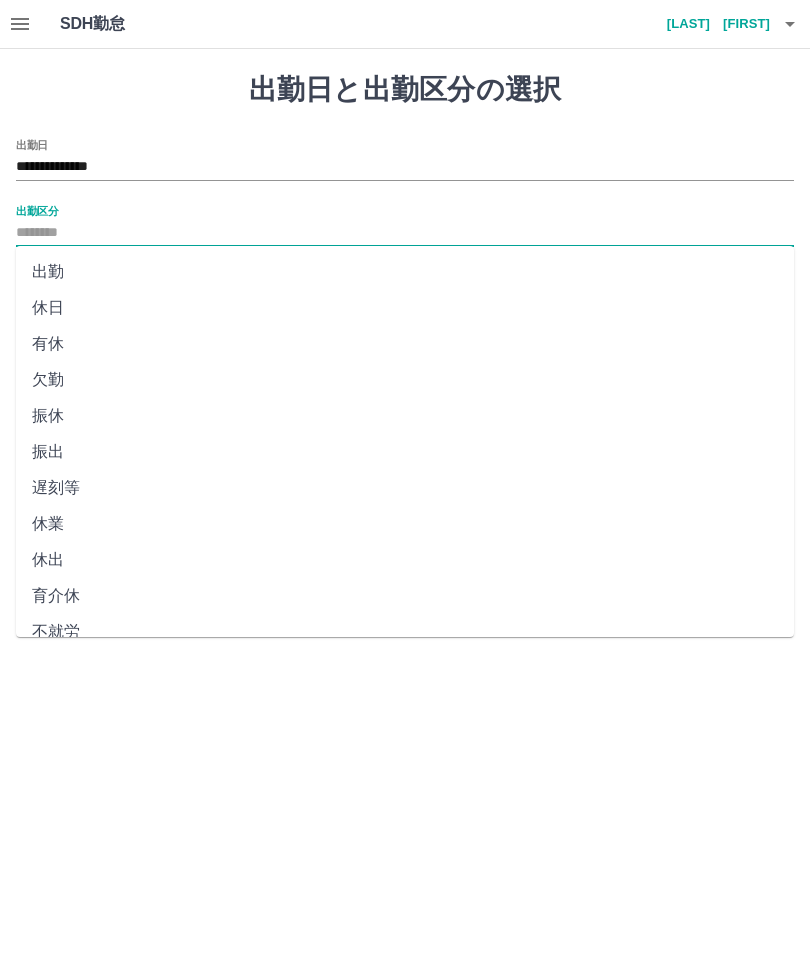 click on "出勤" at bounding box center [405, 272] 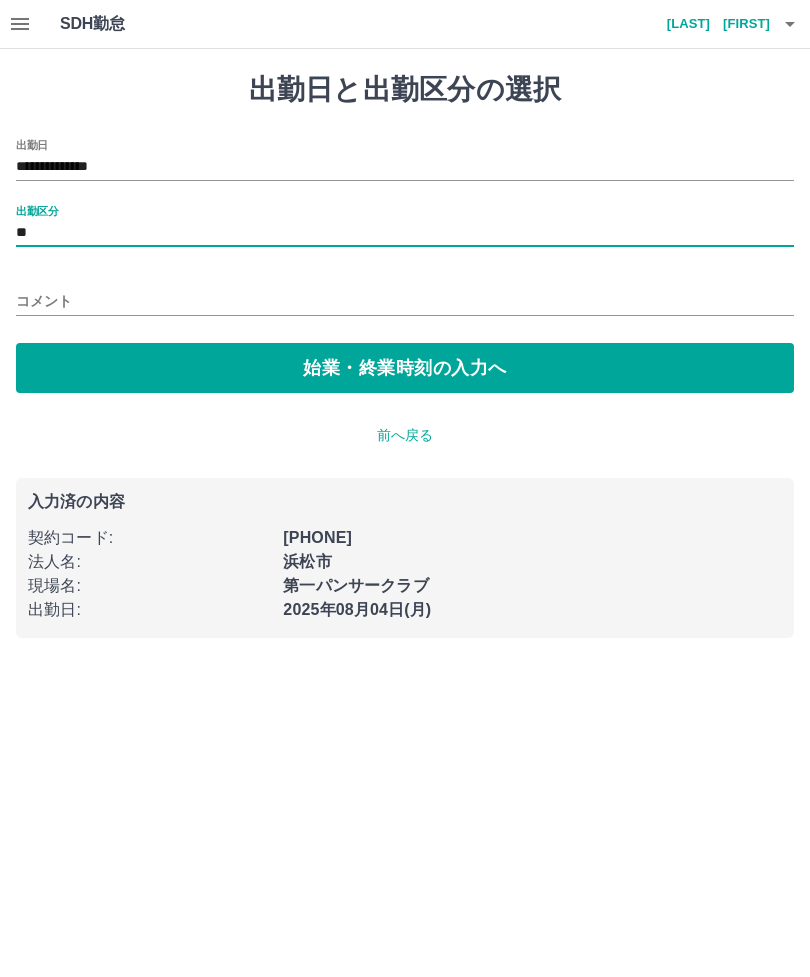 click on "始業・終業時刻の入力へ" at bounding box center (405, 368) 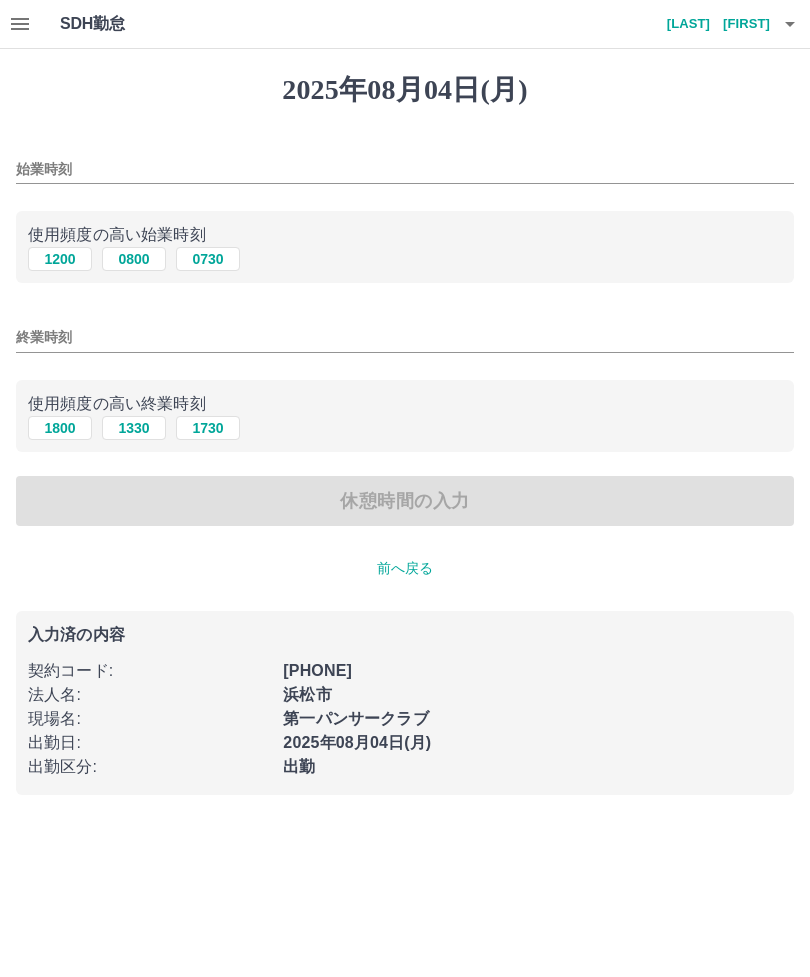 click on "1200" at bounding box center (60, 259) 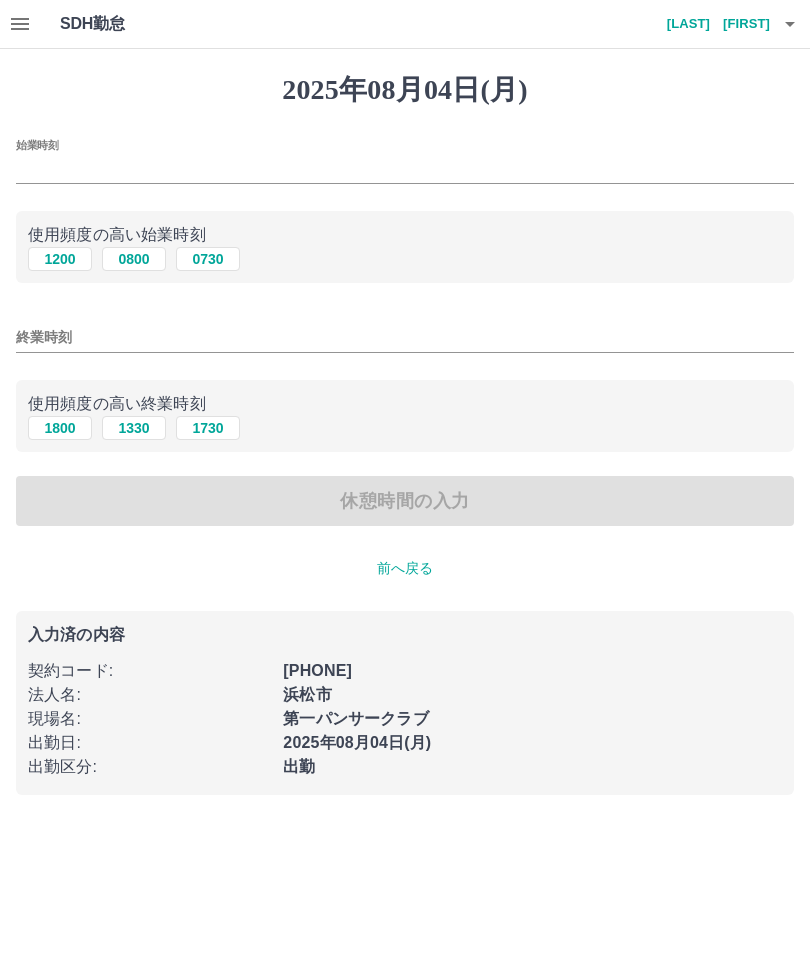 type on "****" 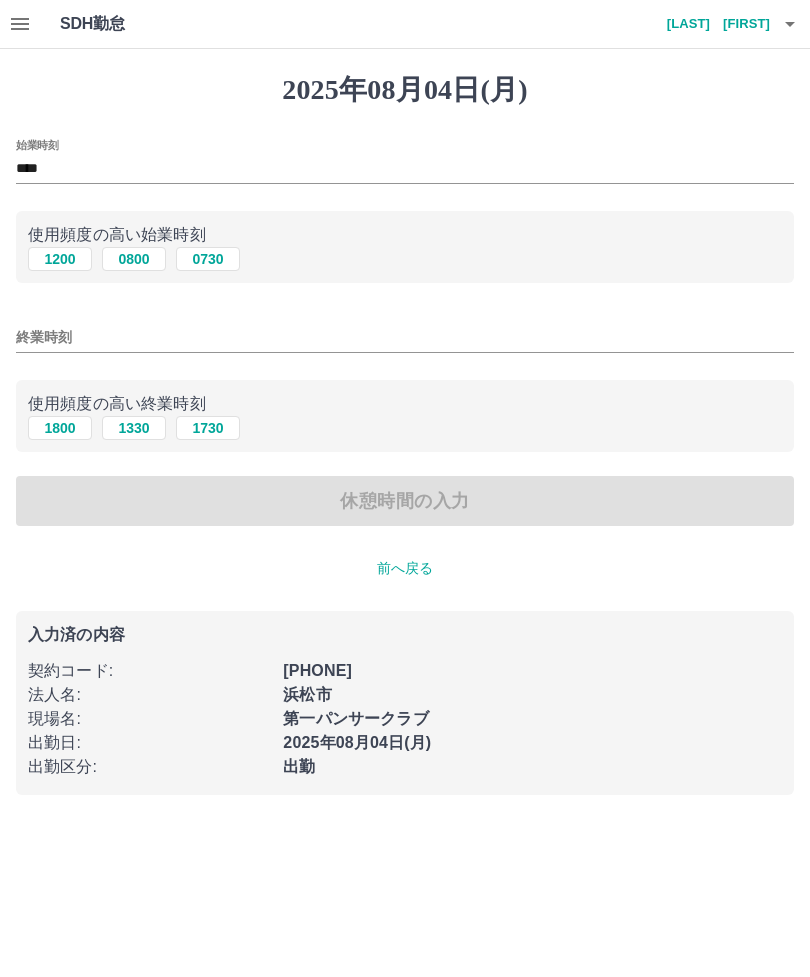 click on "1730" at bounding box center (208, 428) 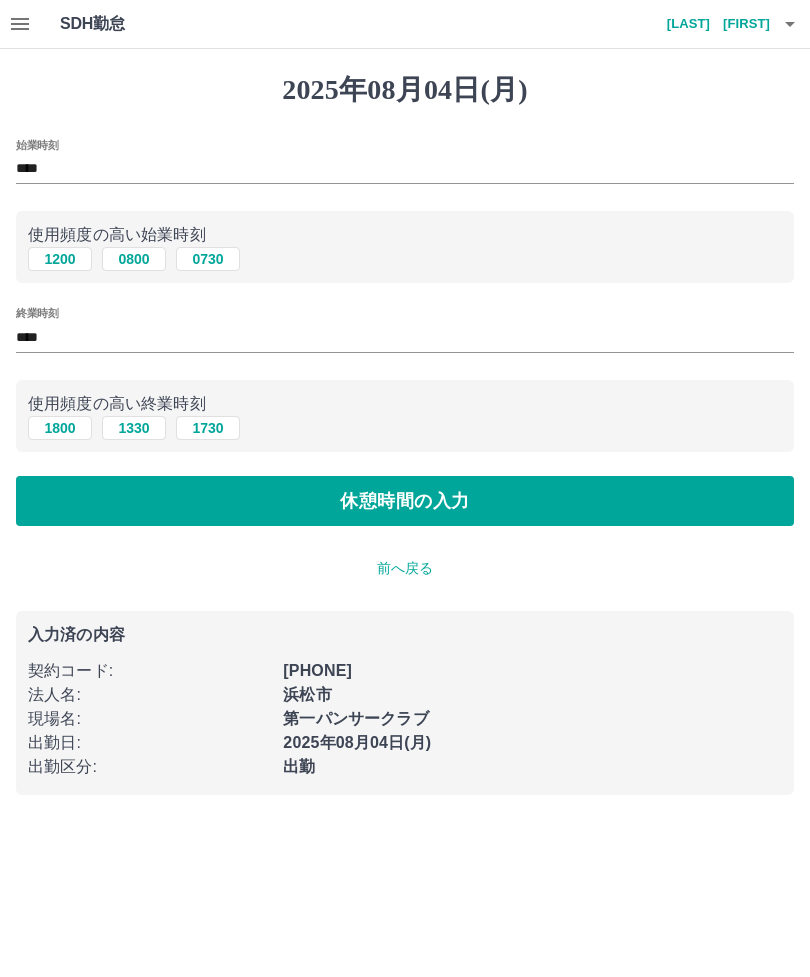 click on "休憩時間の入力" at bounding box center [405, 501] 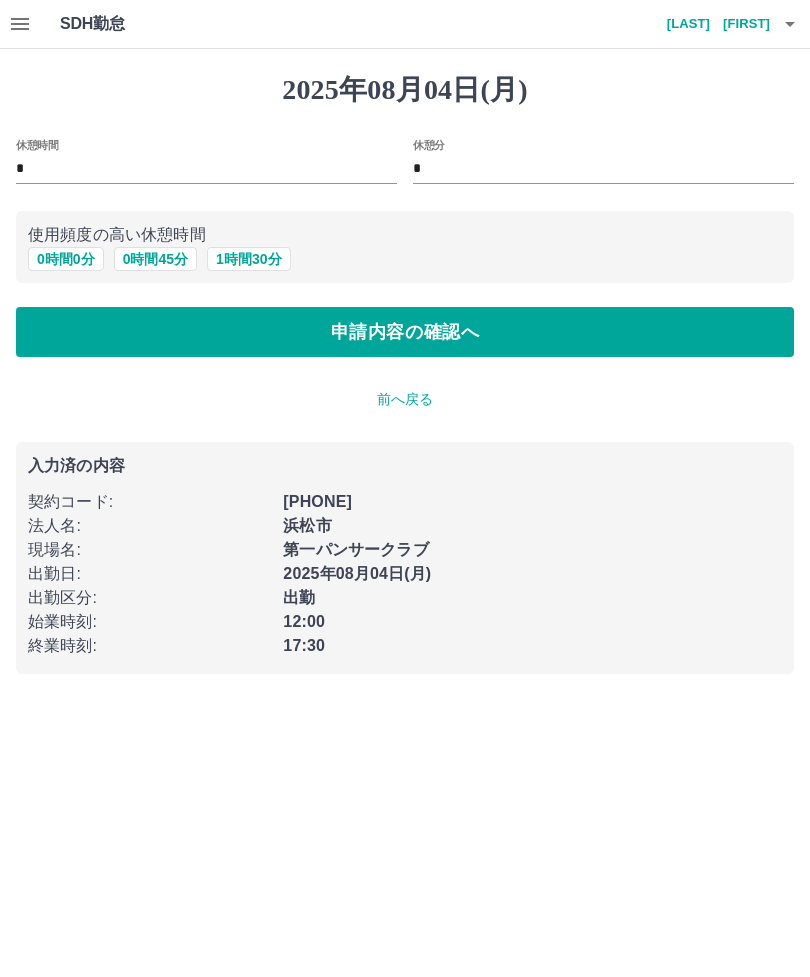 click on "申請内容の確認へ" at bounding box center [405, 332] 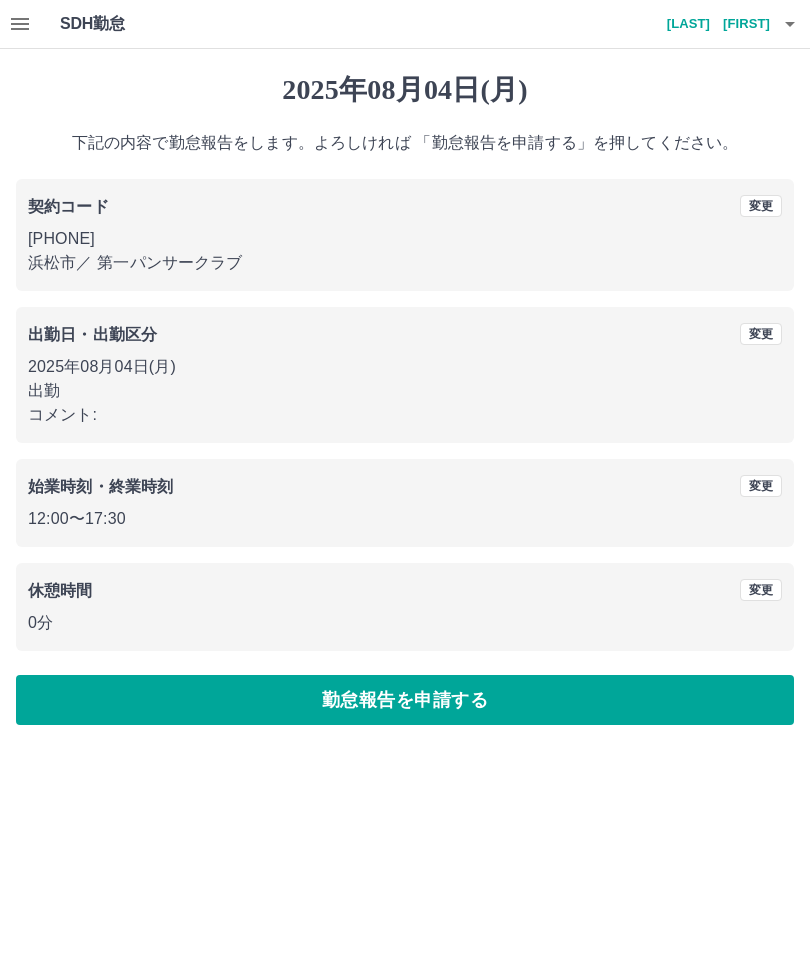 click on "勤怠報告を申請する" at bounding box center [405, 700] 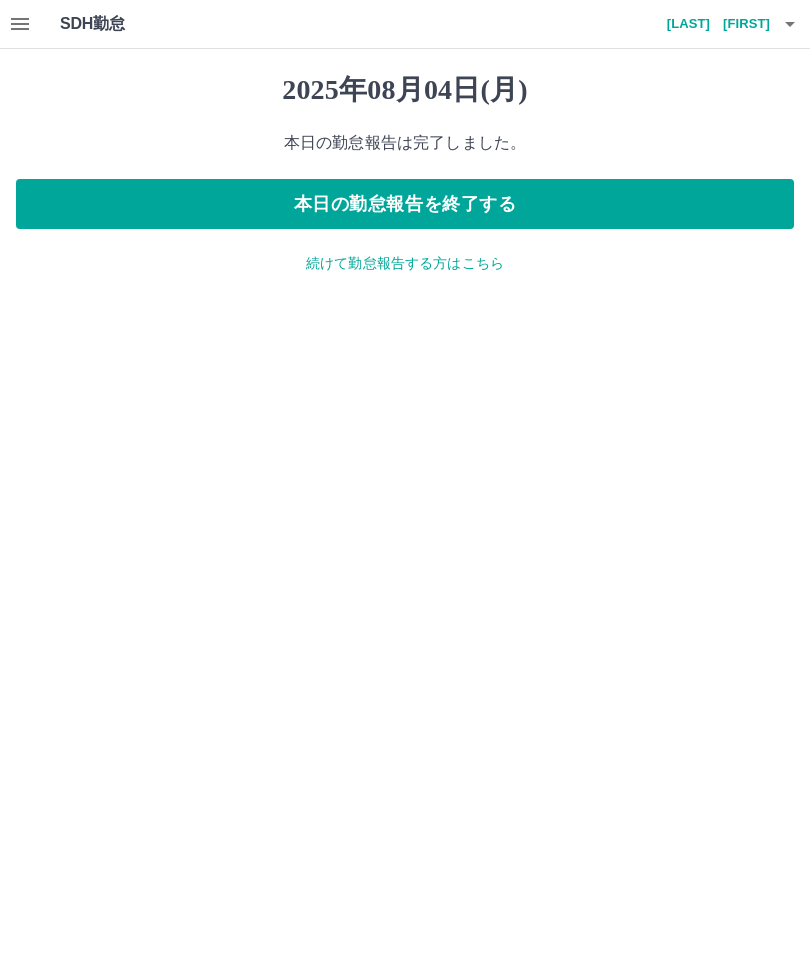 click on "本日の勤怠報告を終了する" at bounding box center [405, 204] 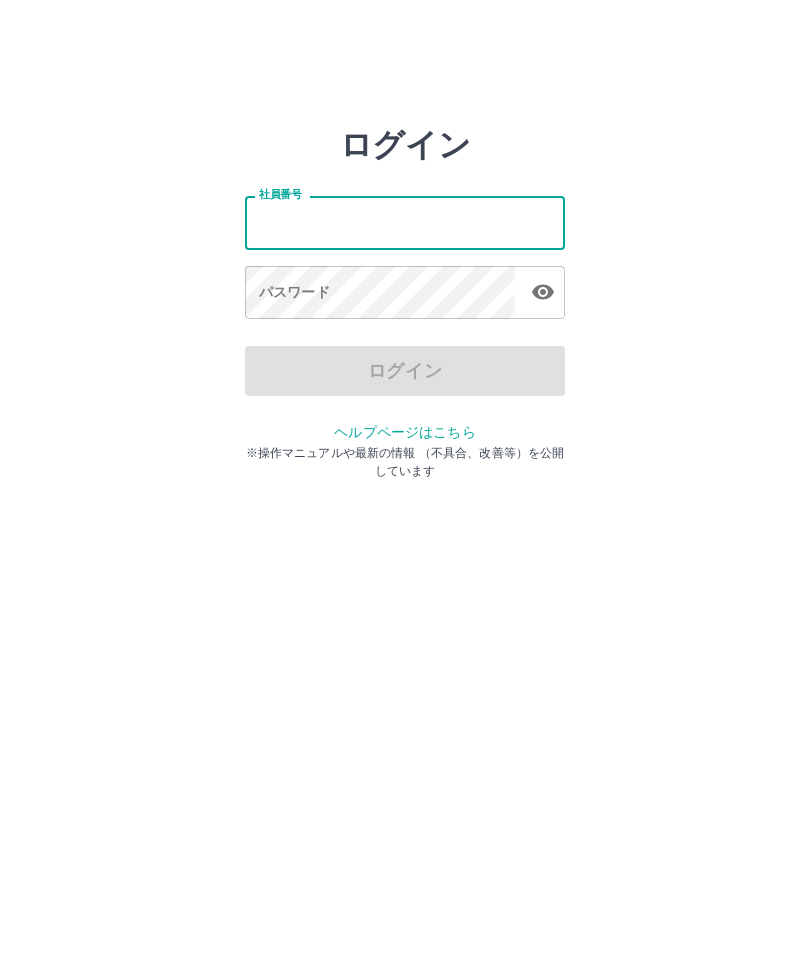 scroll, scrollTop: 0, scrollLeft: 0, axis: both 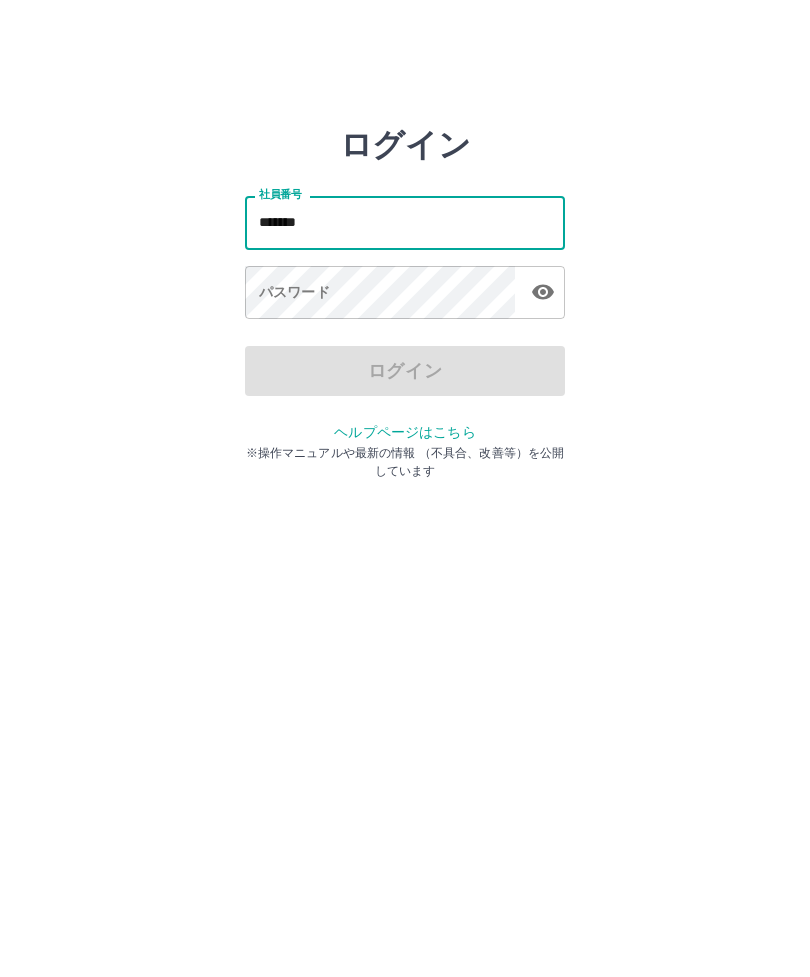 type on "*******" 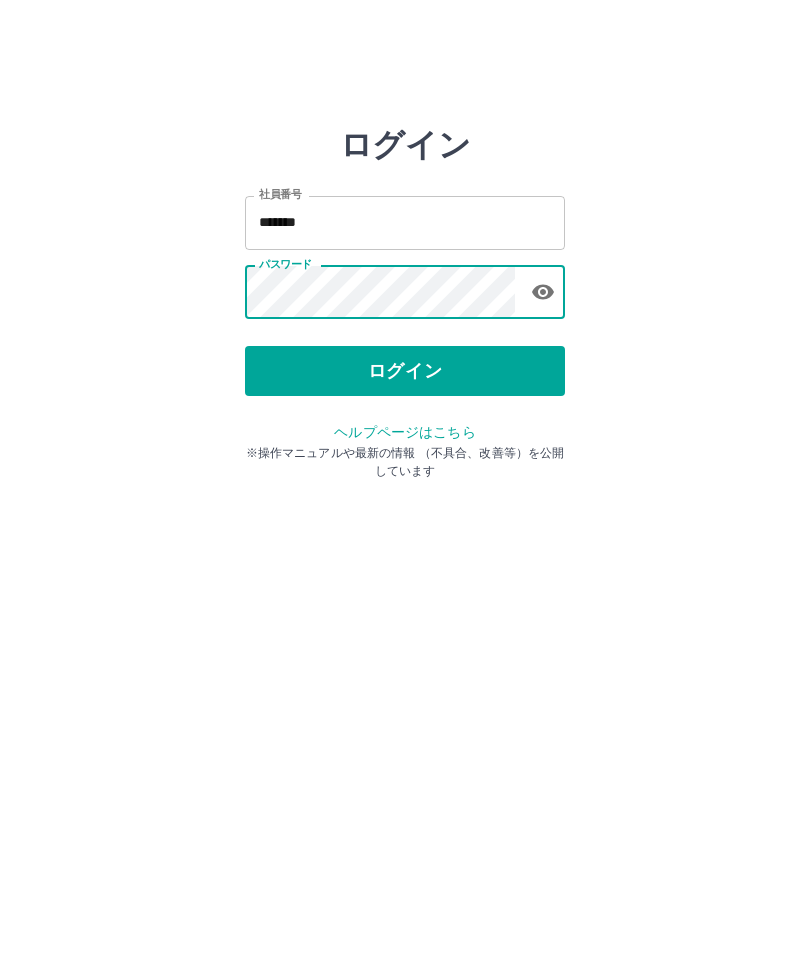 click on "ログイン" at bounding box center (405, 371) 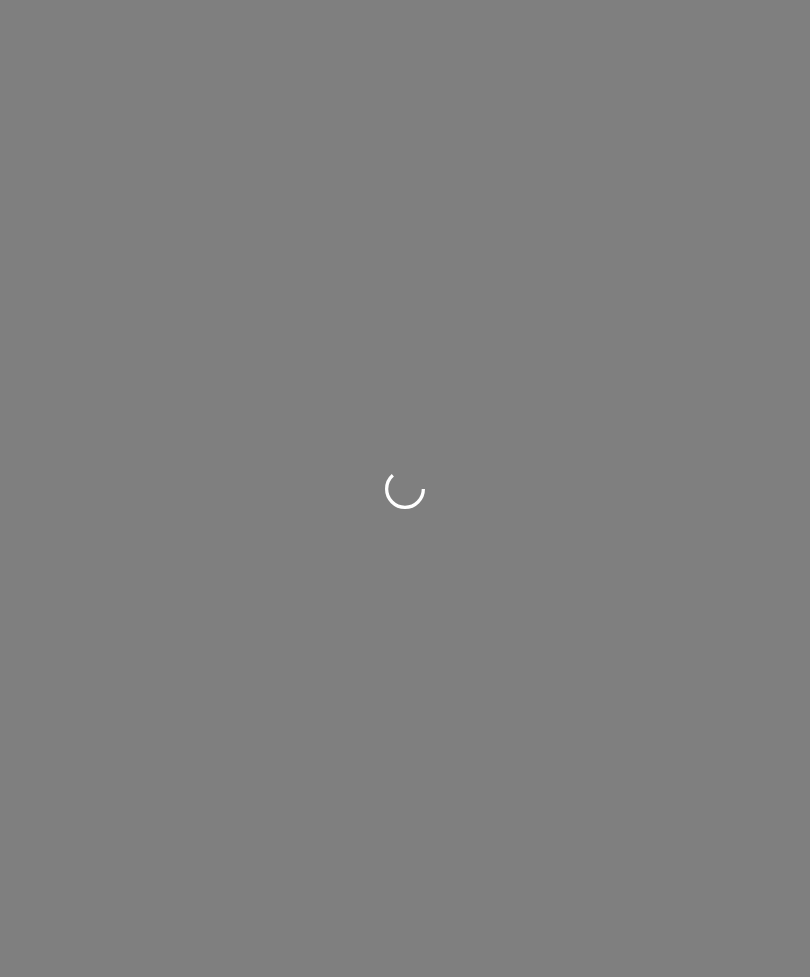 scroll, scrollTop: 0, scrollLeft: 0, axis: both 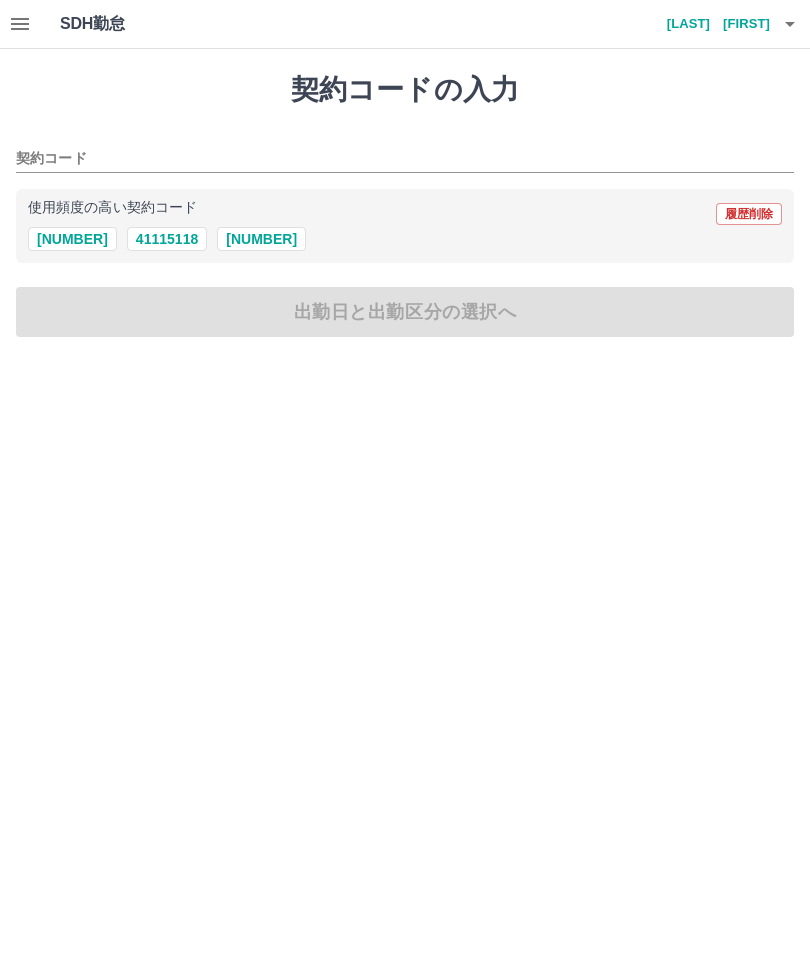 click on "[NUMBER]" at bounding box center [72, 239] 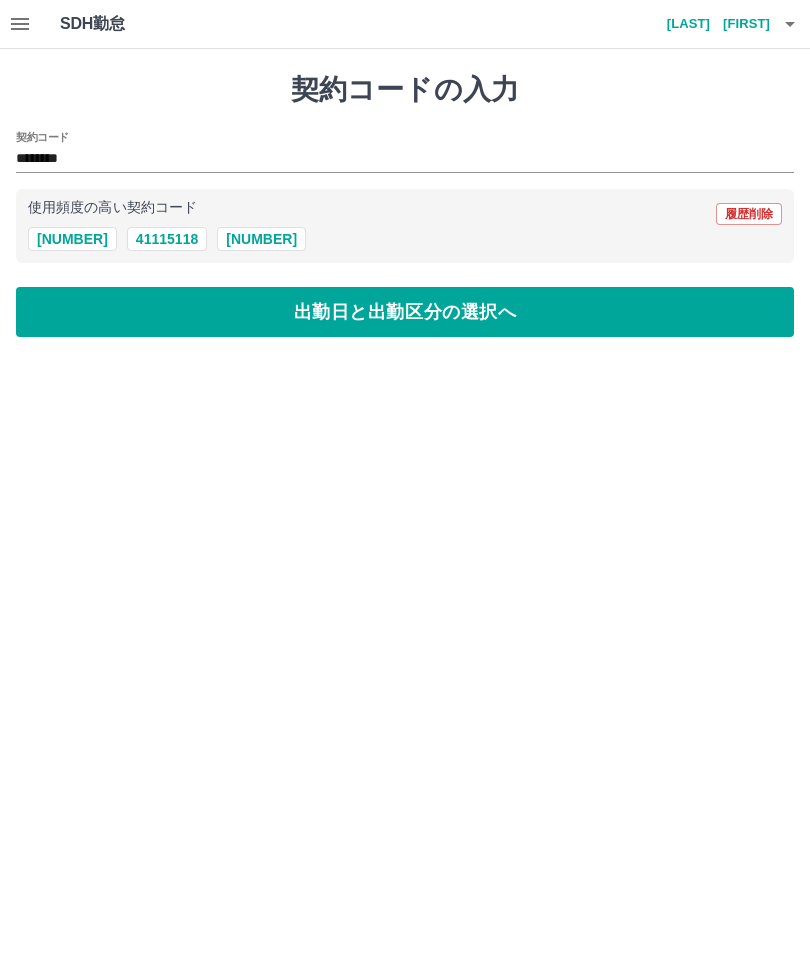 type on "********" 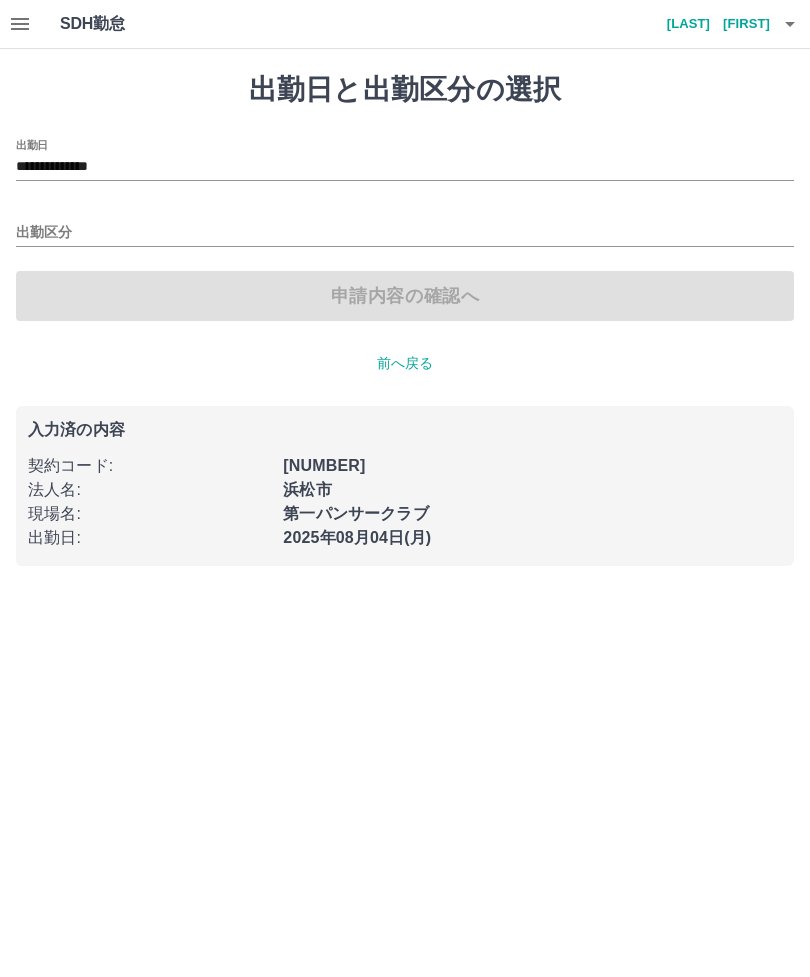 click on "出勤区分" at bounding box center [405, 233] 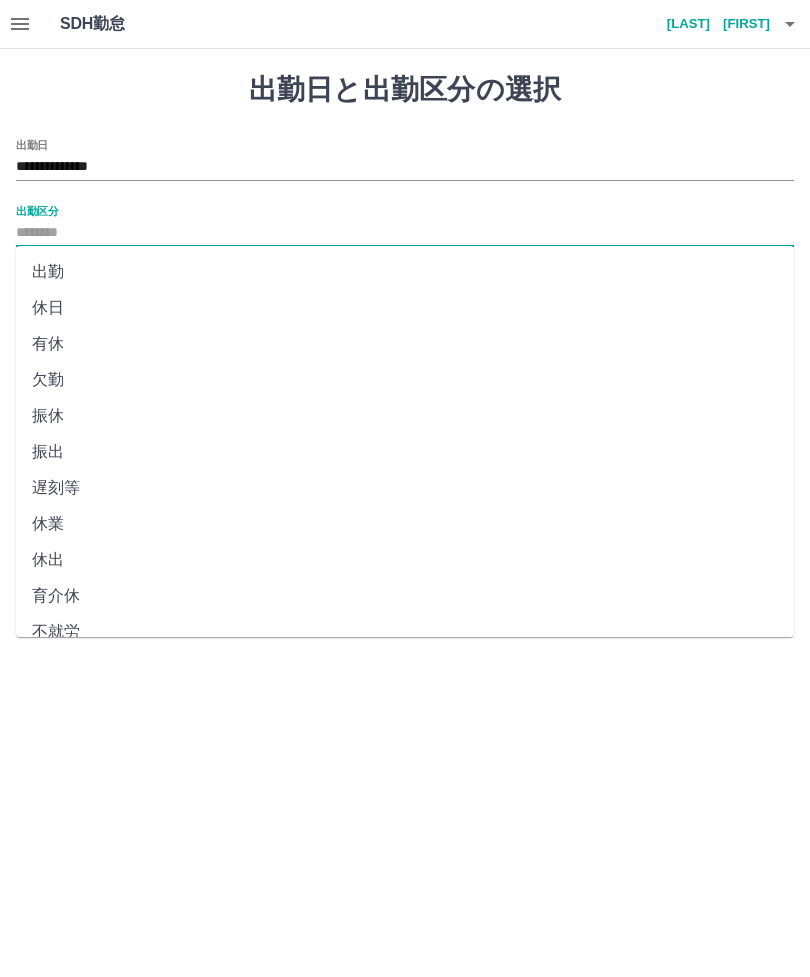 click on "出勤" at bounding box center (405, 272) 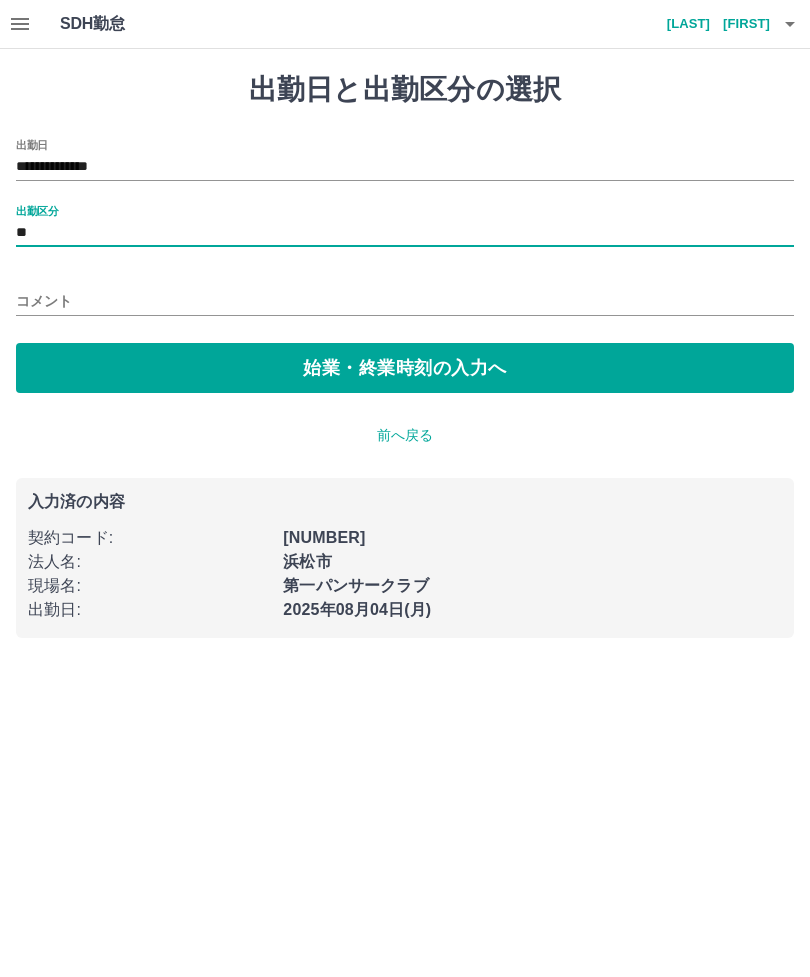 click on "始業・終業時刻の入力へ" at bounding box center [405, 368] 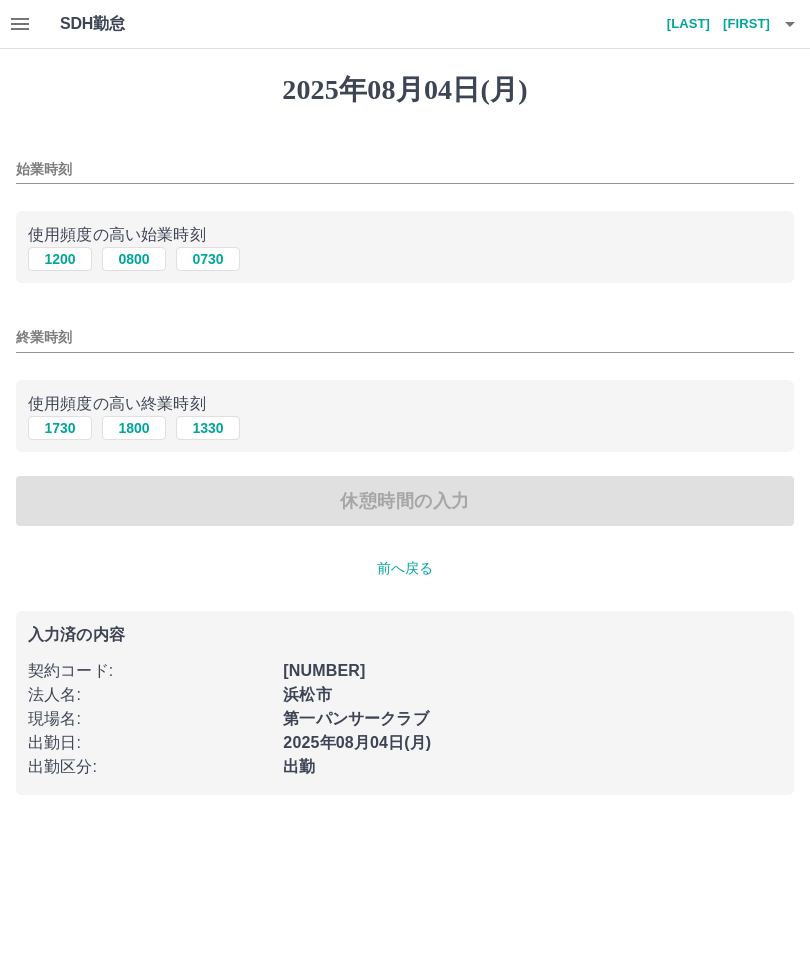 click on "0730" at bounding box center [208, 259] 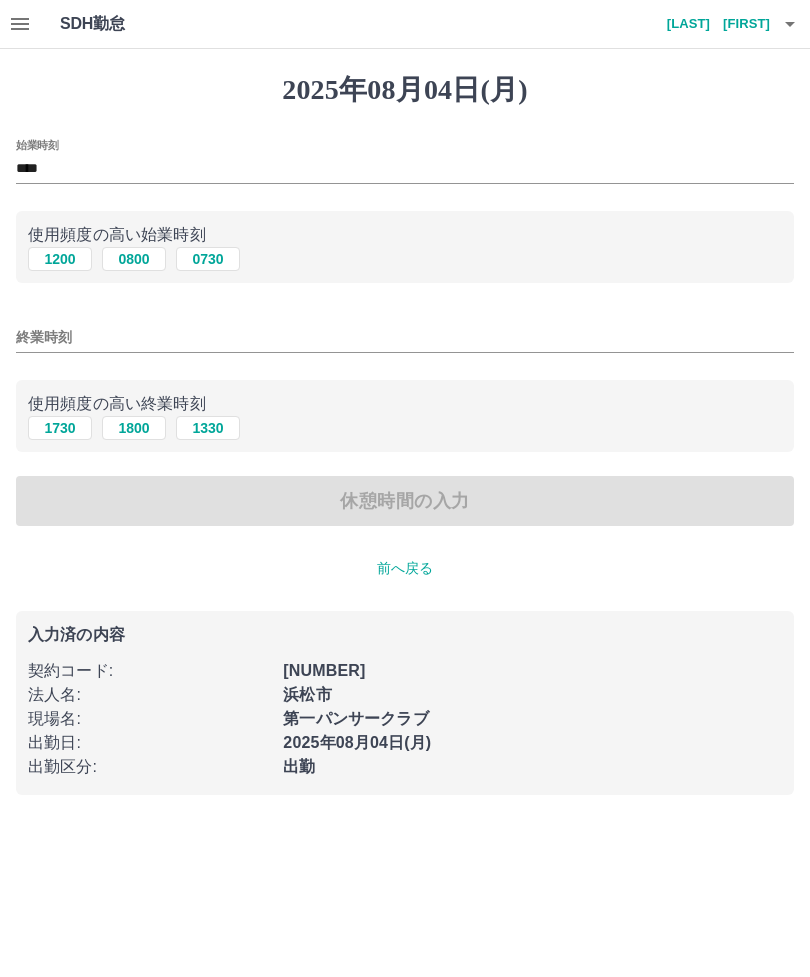 click on "終業時刻" at bounding box center [405, 337] 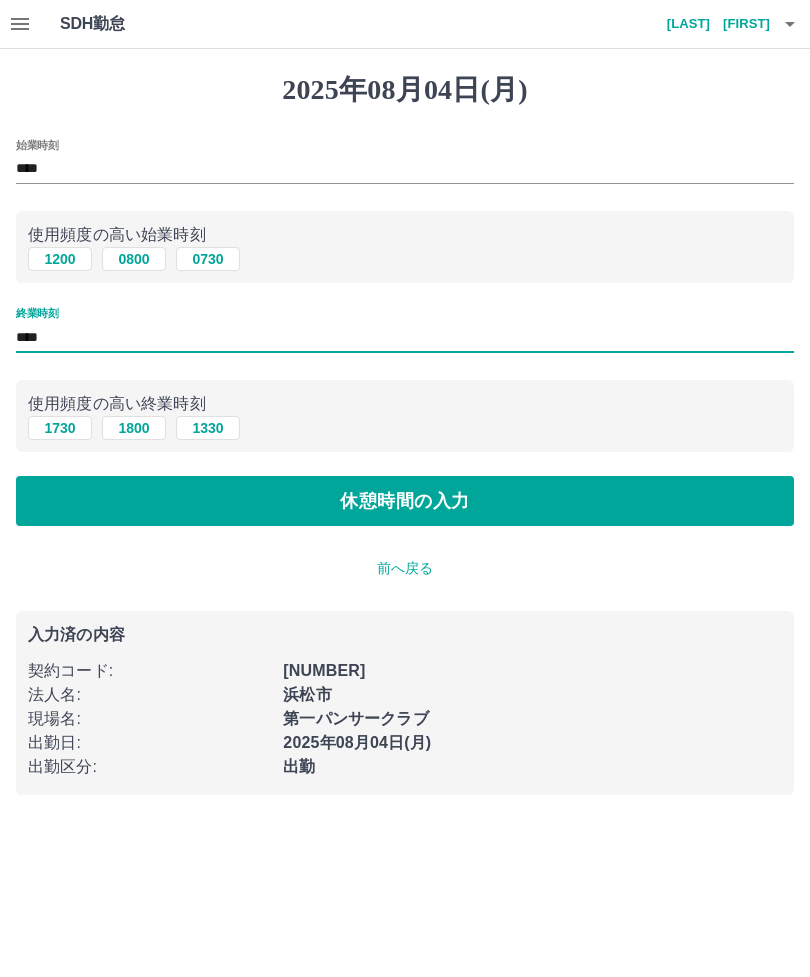 type on "****" 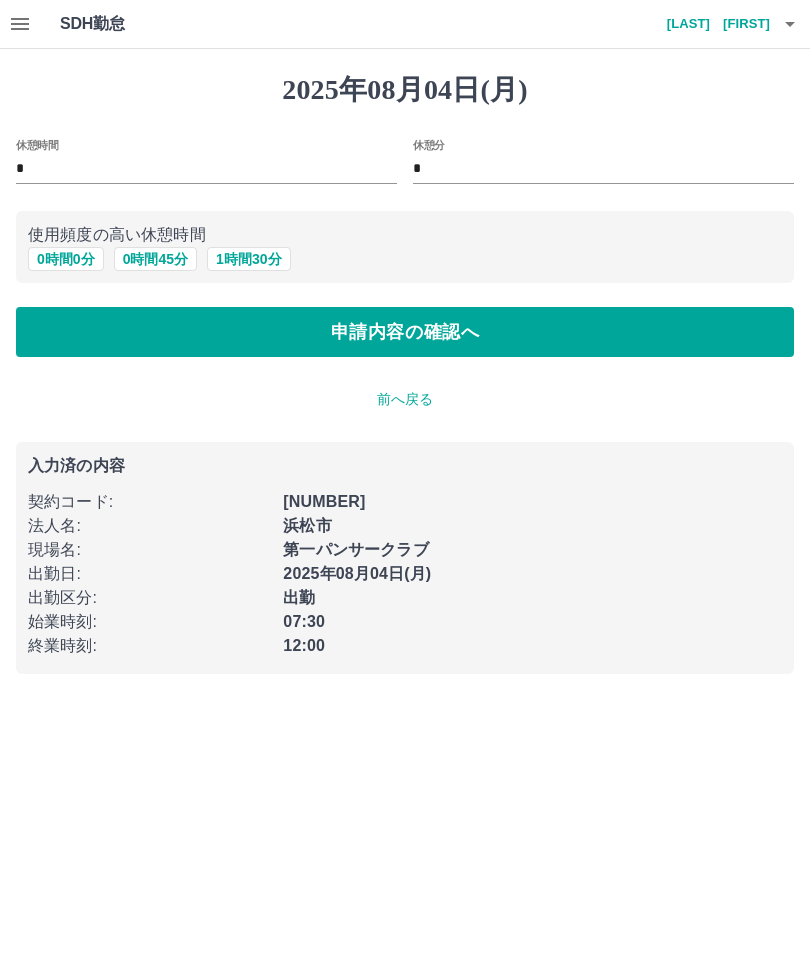 click on "申請内容の確認へ" at bounding box center [405, 332] 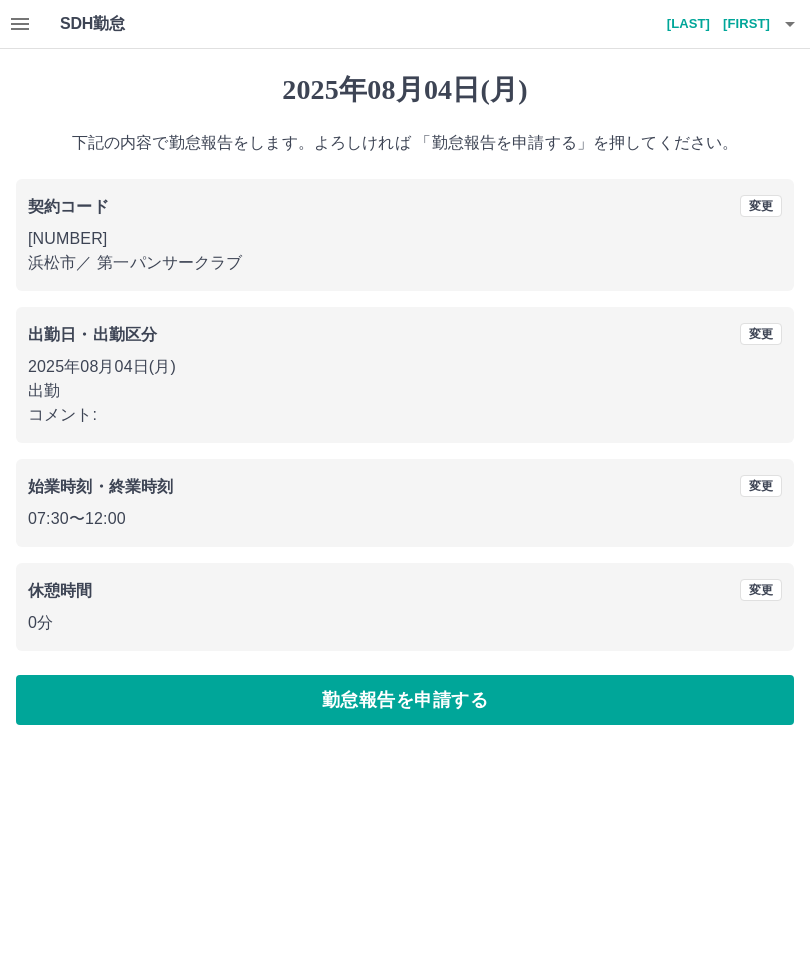 click on "勤怠報告を申請する" at bounding box center [405, 700] 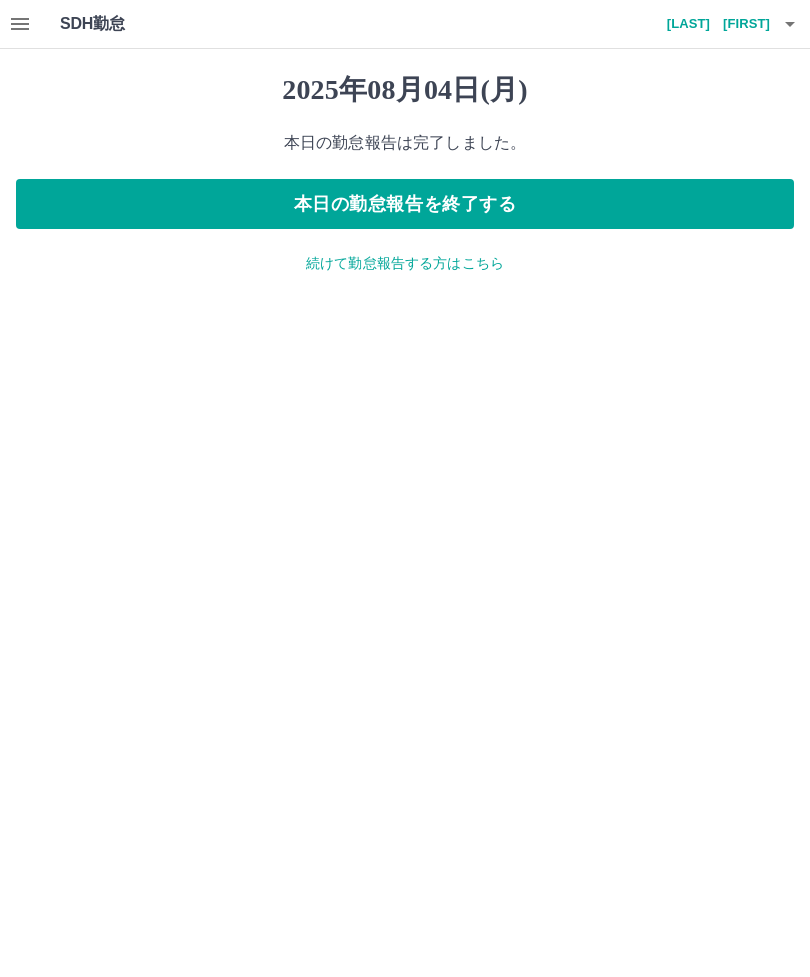 click on "本日の勤怠報告を終了する" at bounding box center (405, 204) 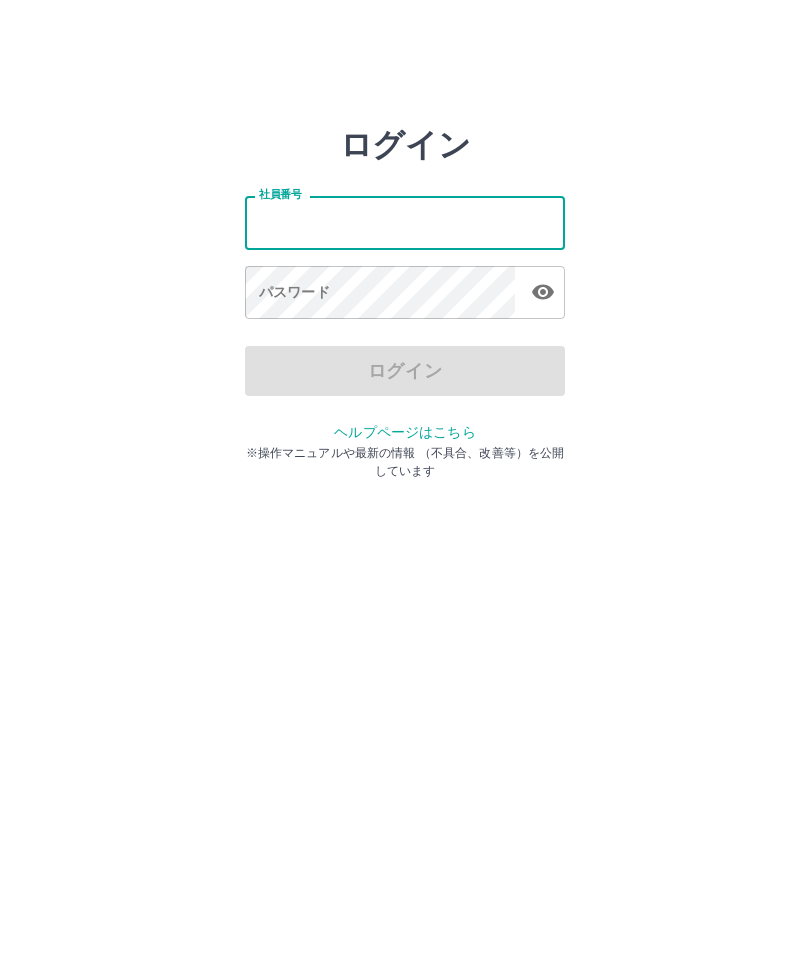 scroll, scrollTop: 0, scrollLeft: 0, axis: both 